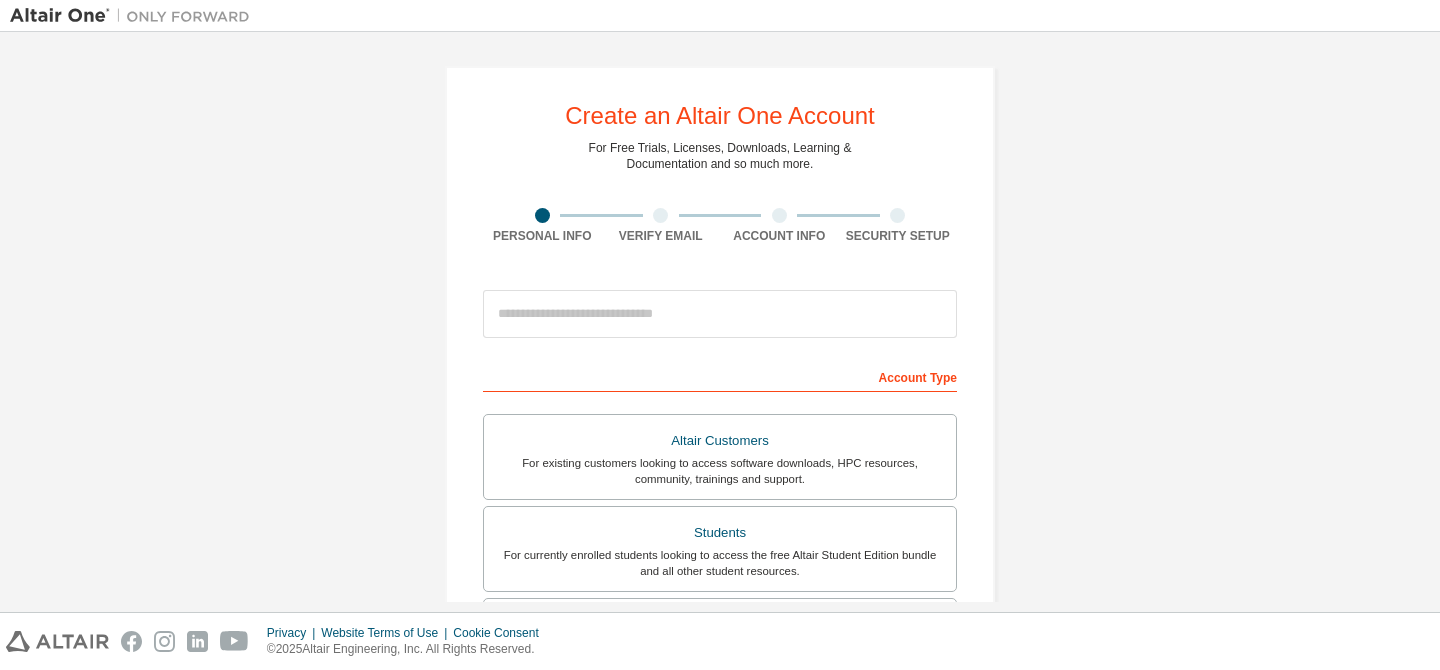 scroll, scrollTop: 0, scrollLeft: 0, axis: both 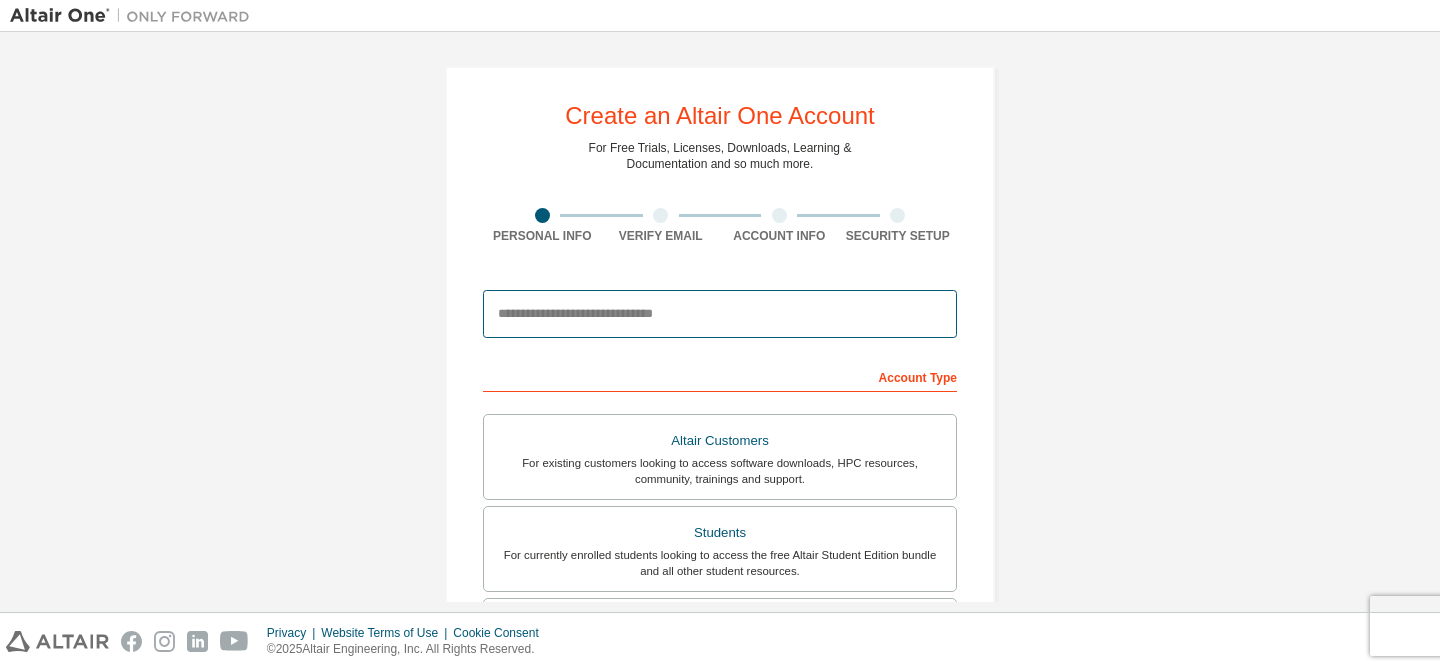 click at bounding box center [720, 314] 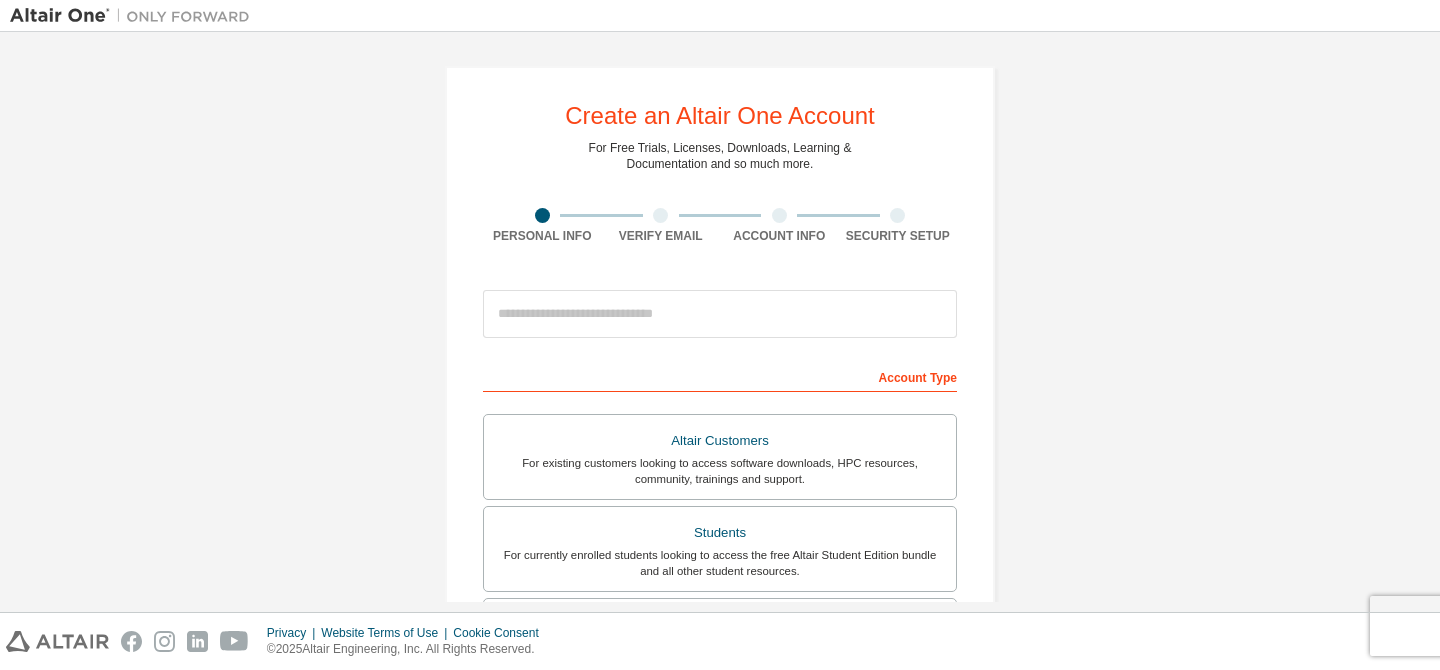 click on "Create an Altair One Account For Free Trials, Licenses, Downloads, Learning &  Documentation and so much more. Personal Info Verify Email Account Info Security Setup This is a federated email. No need to register a new account. You should be able to  login  by using your company's SSO credentials. Email already exists. Please try to  login  instead. Account Type Altair Customers For existing customers looking to access software downloads, HPC resources, community, trainings and support. Students For currently enrolled students looking to access the free Altair Student Edition bundle and all other student resources. Faculty For faculty & administrators of academic institutions administering students and accessing software for academic purposes. Everyone else For individuals, businesses and everyone else looking to try Altair software and explore our product offerings. Your Profile First Name Last Name Job Title Please provide State/Province to help us route sales and support resources to you more efficiently." at bounding box center (720, 571) 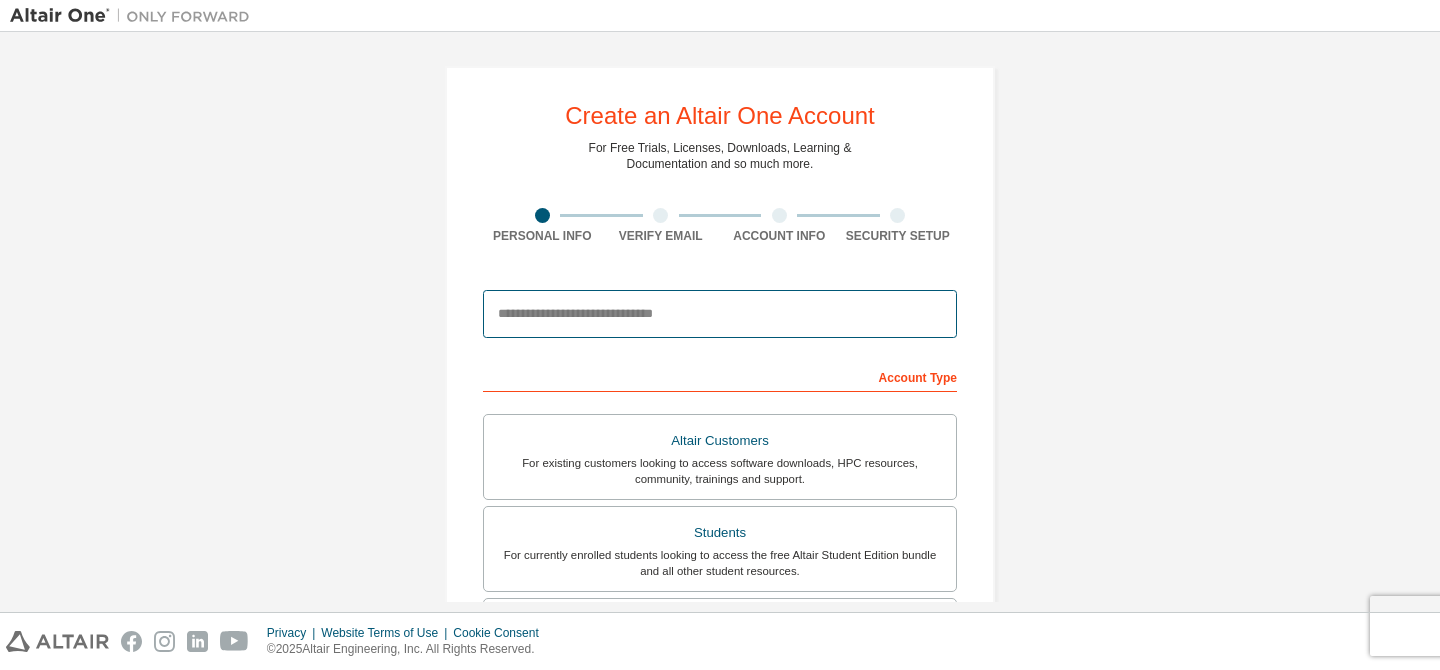 click at bounding box center [720, 314] 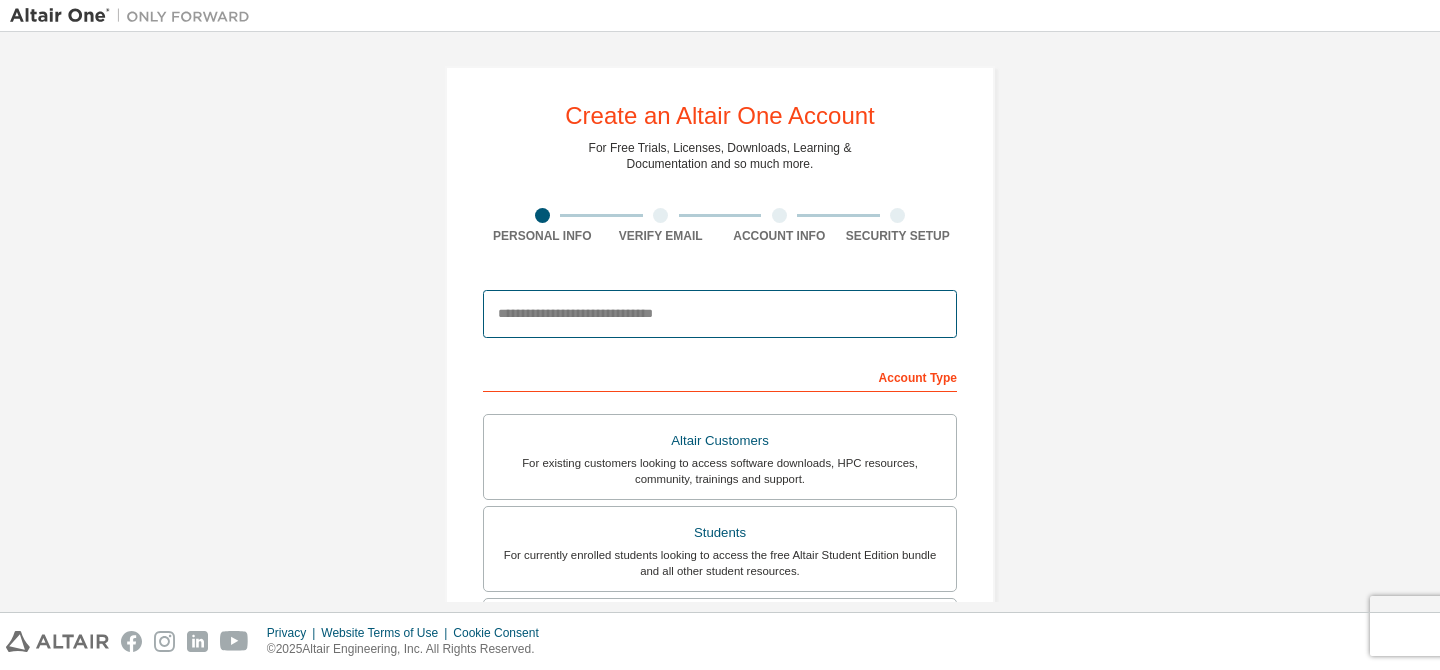 type on "**********" 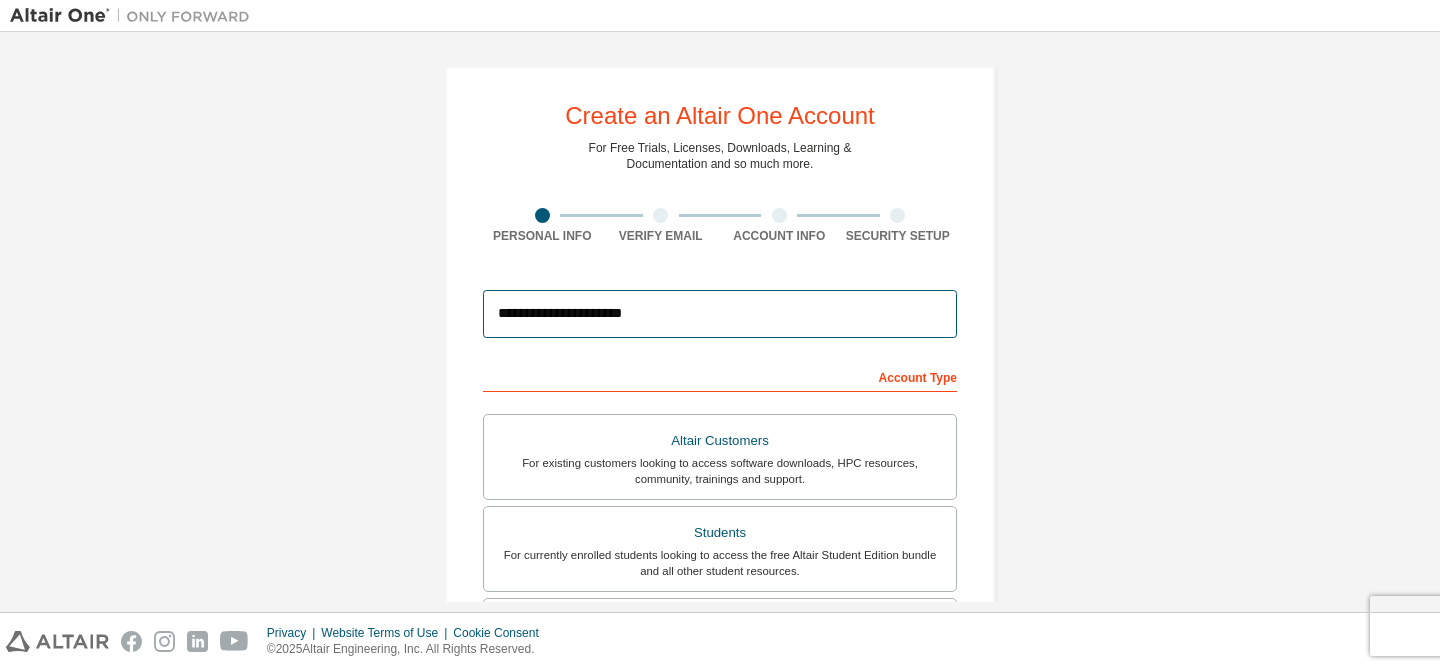 type on "******" 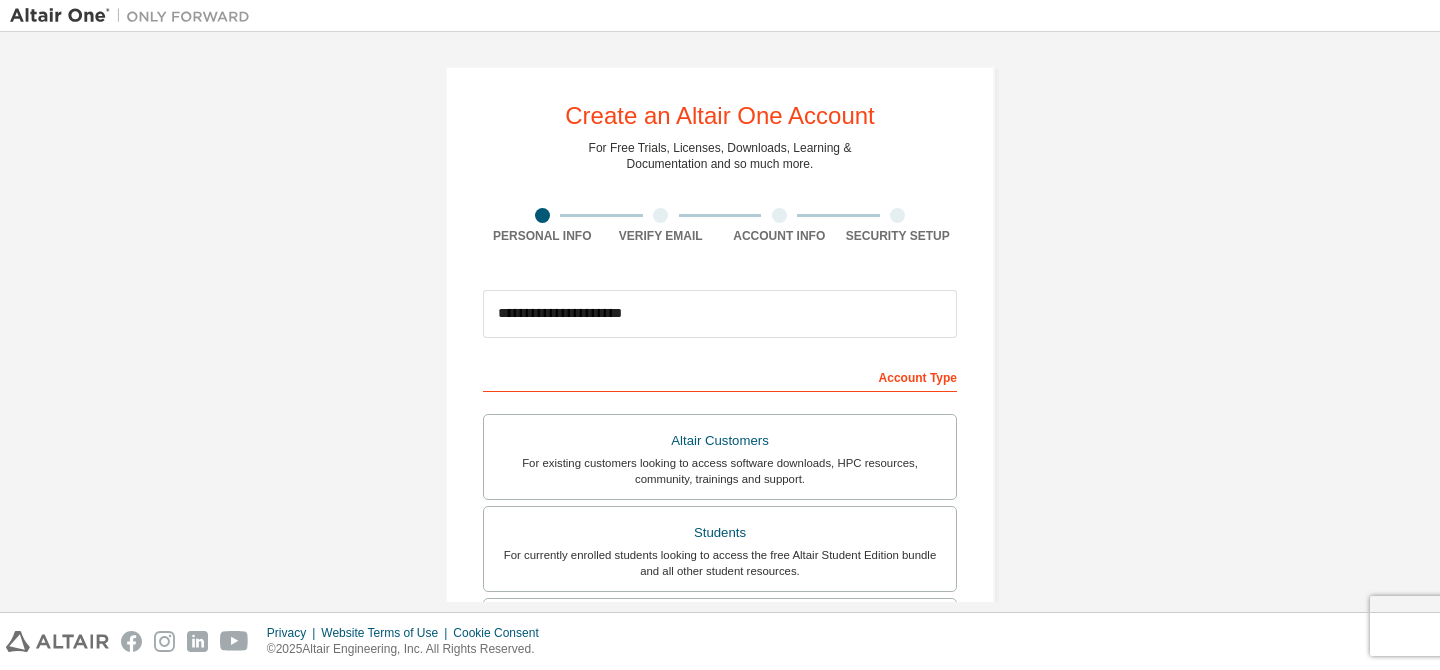 type on "*******" 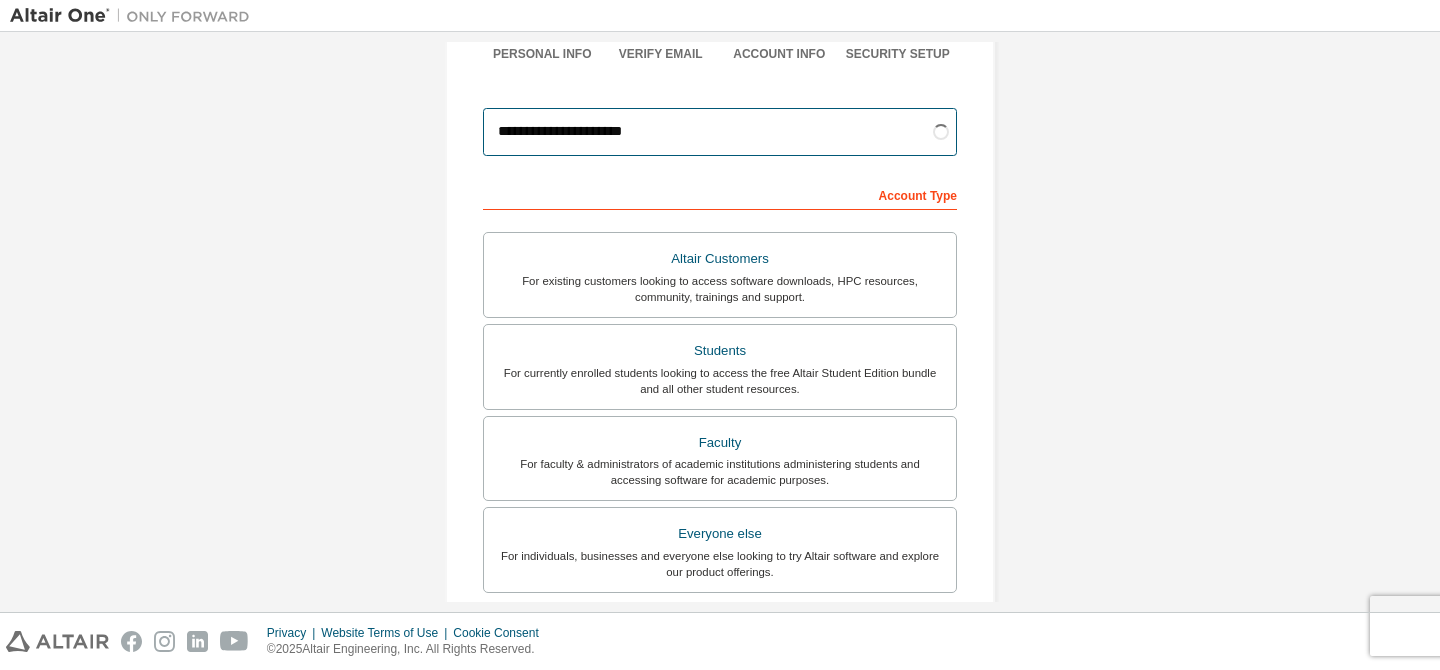 scroll, scrollTop: 218, scrollLeft: 0, axis: vertical 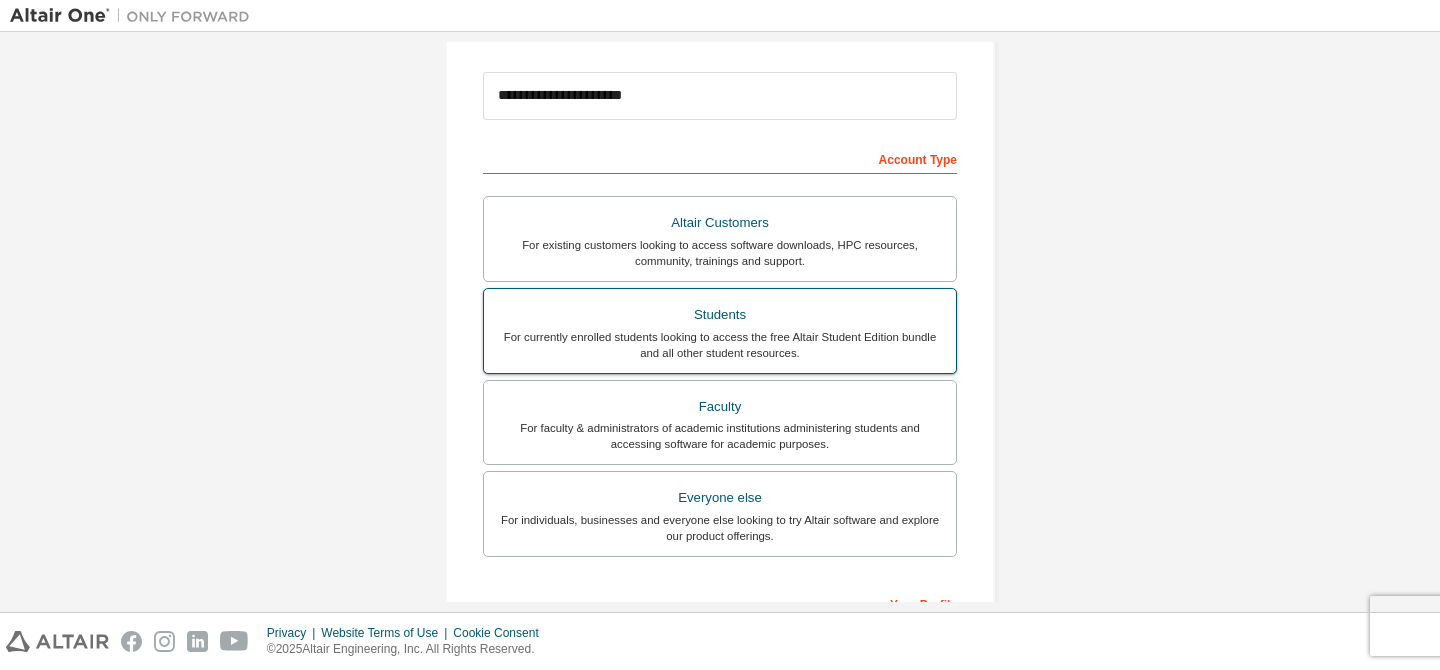 click on "For currently enrolled students looking to access the free Altair Student Edition bundle and all other student resources." at bounding box center (720, 345) 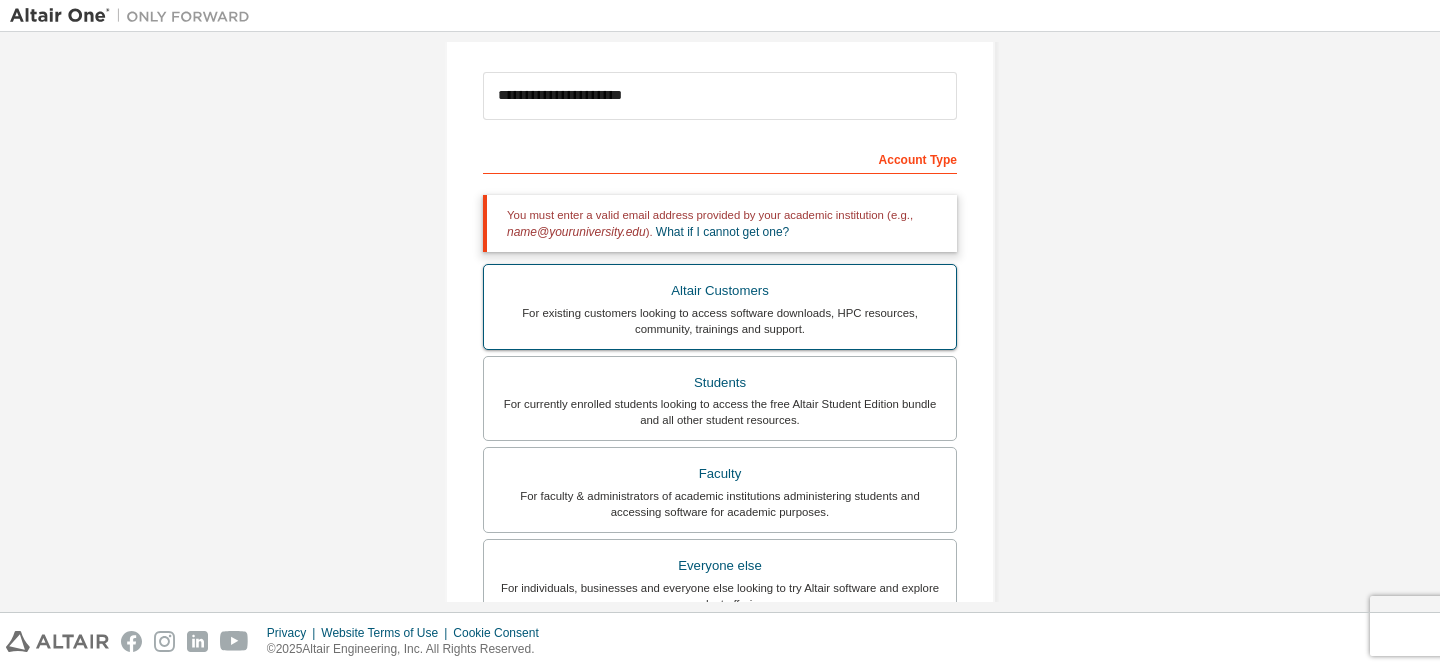 click on "Altair Customers" at bounding box center [720, 291] 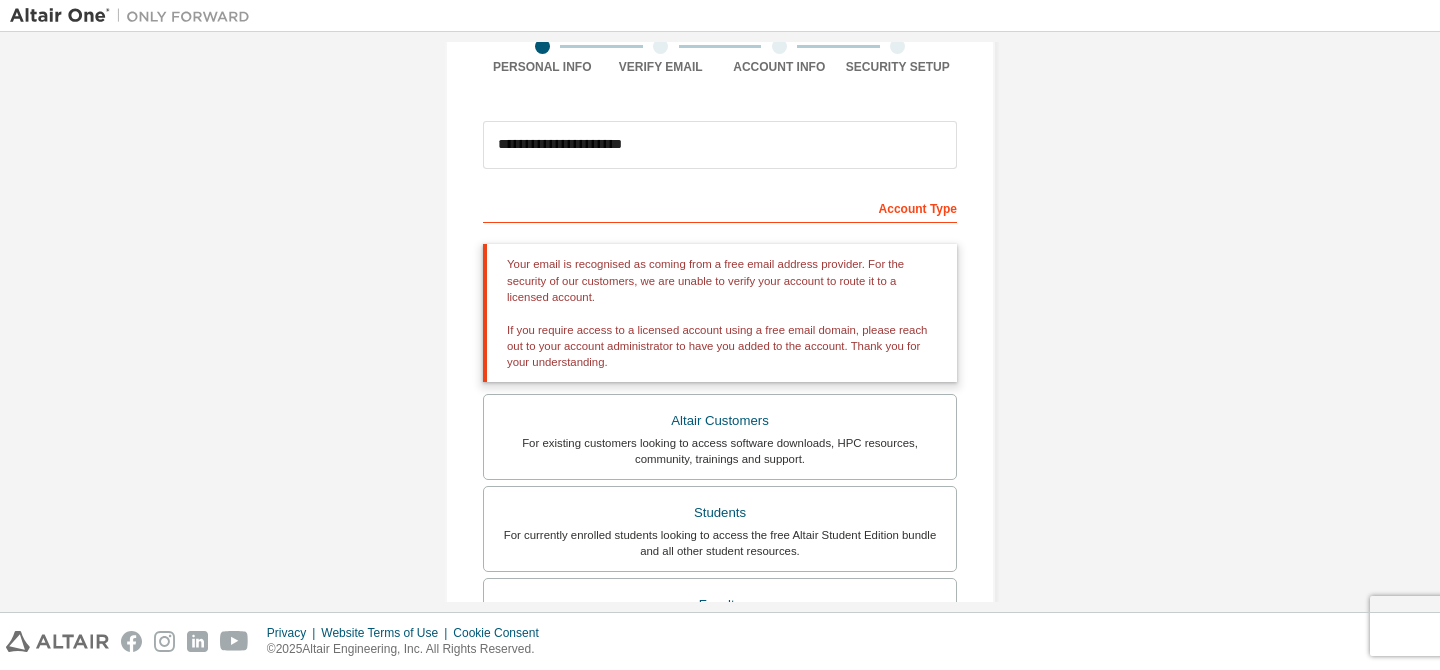 scroll, scrollTop: 165, scrollLeft: 0, axis: vertical 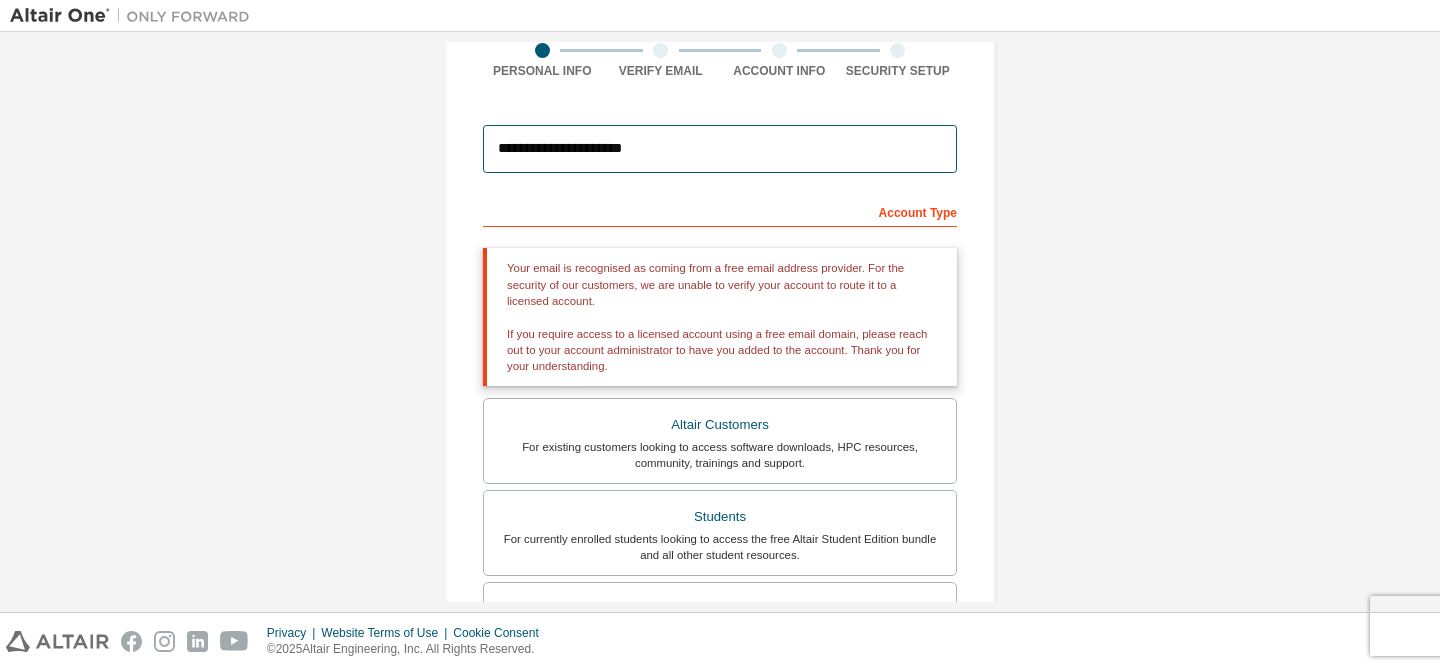 click on "**********" at bounding box center (720, 149) 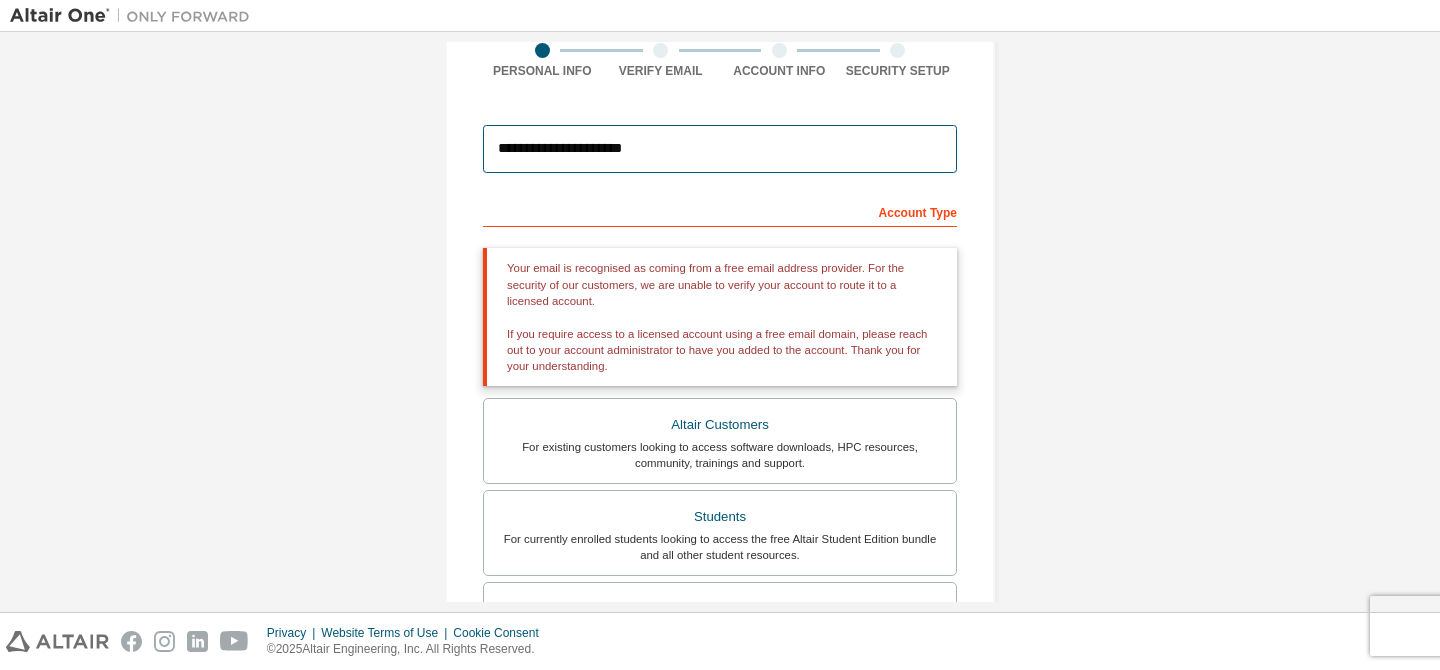 click on "**********" at bounding box center (720, 149) 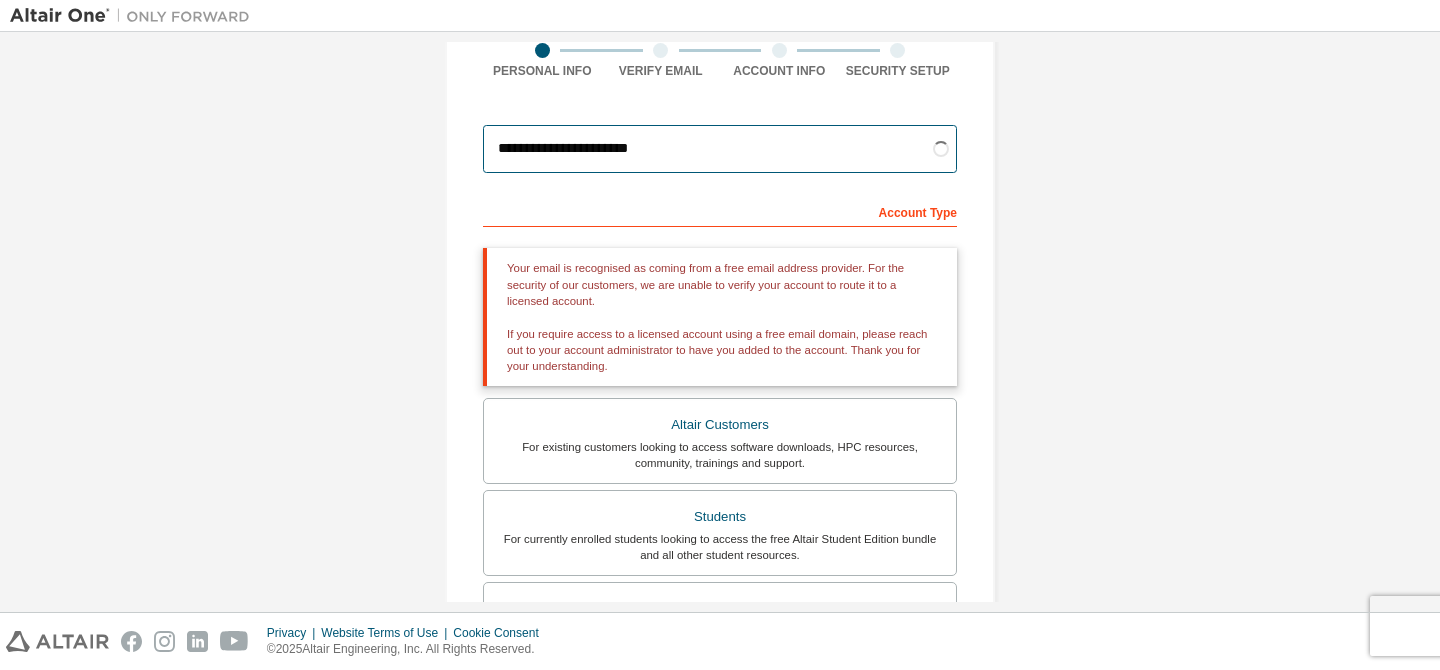 type on "**********" 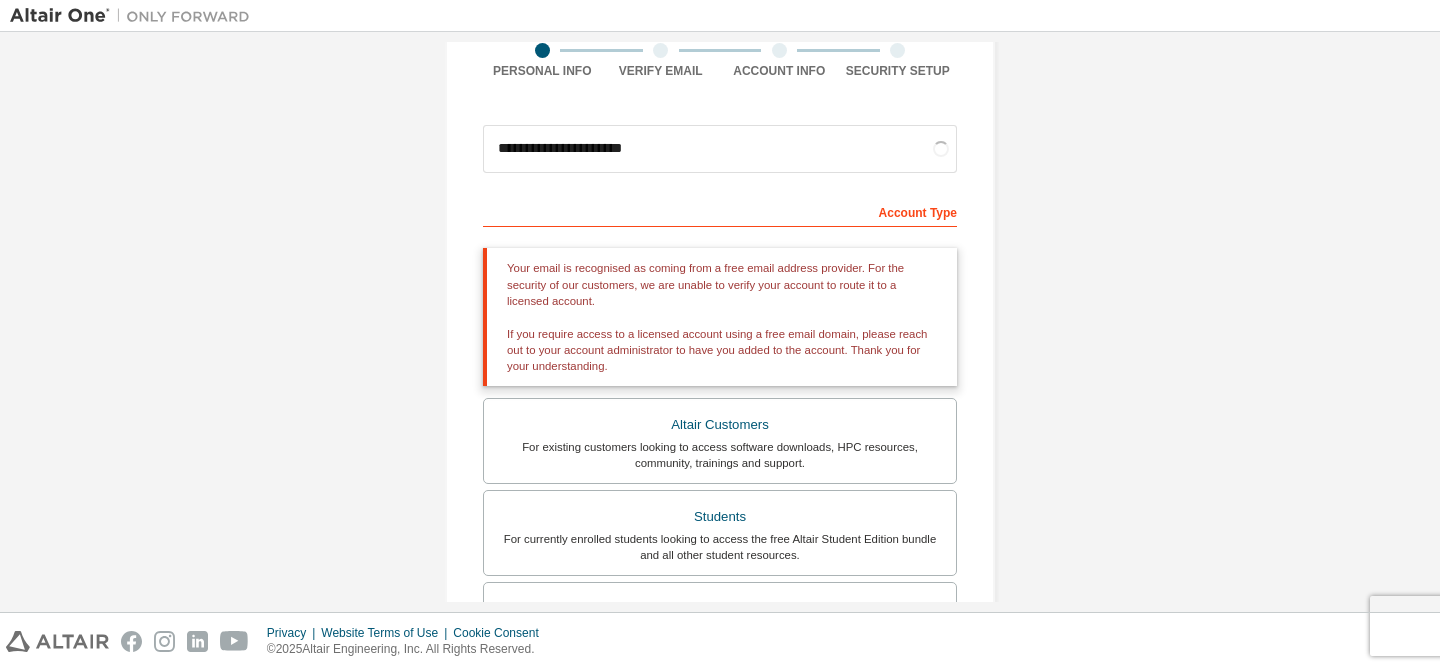 click on "**********" at bounding box center [720, 481] 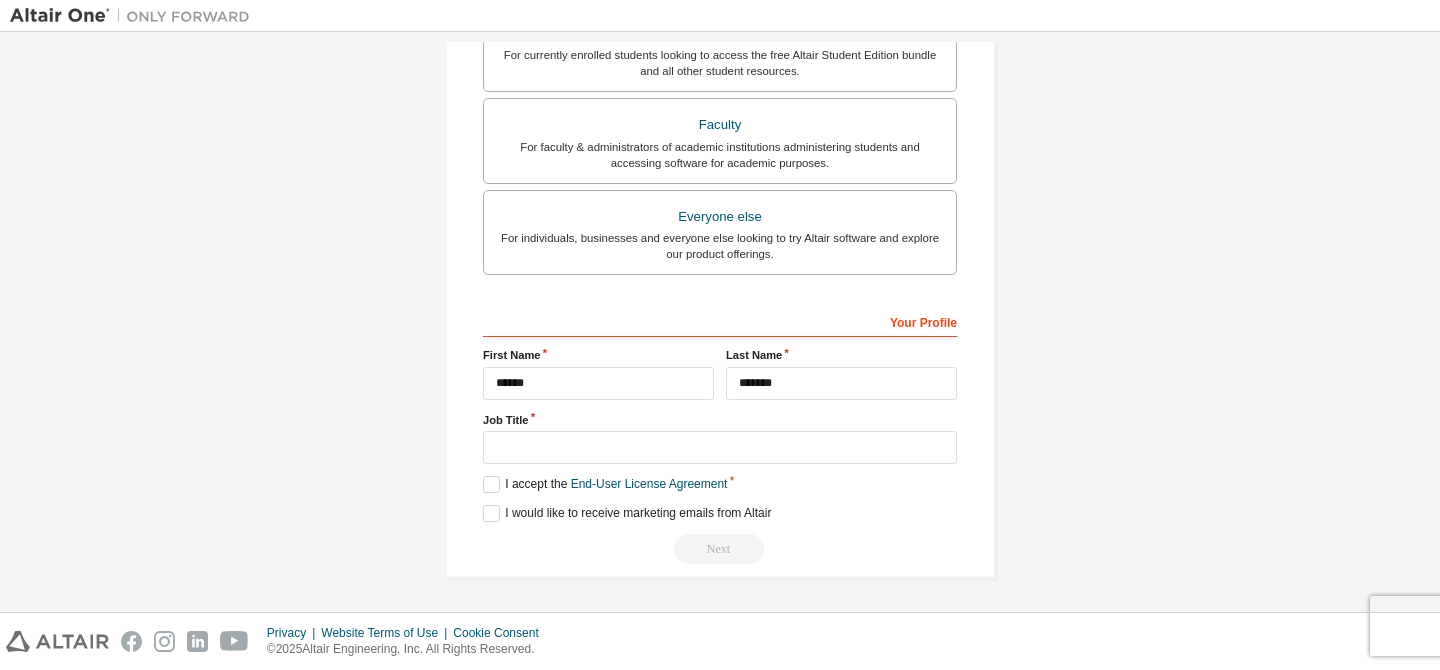 scroll, scrollTop: 568, scrollLeft: 0, axis: vertical 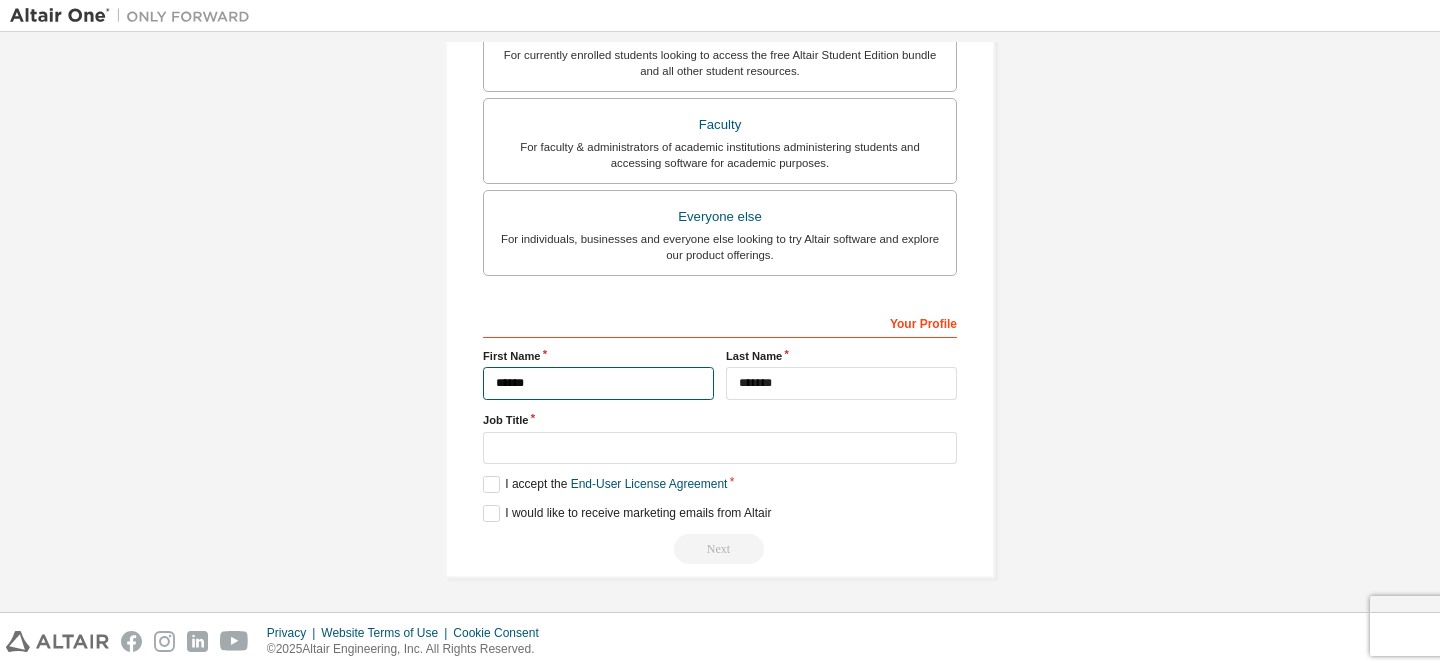 click on "******" at bounding box center [598, 383] 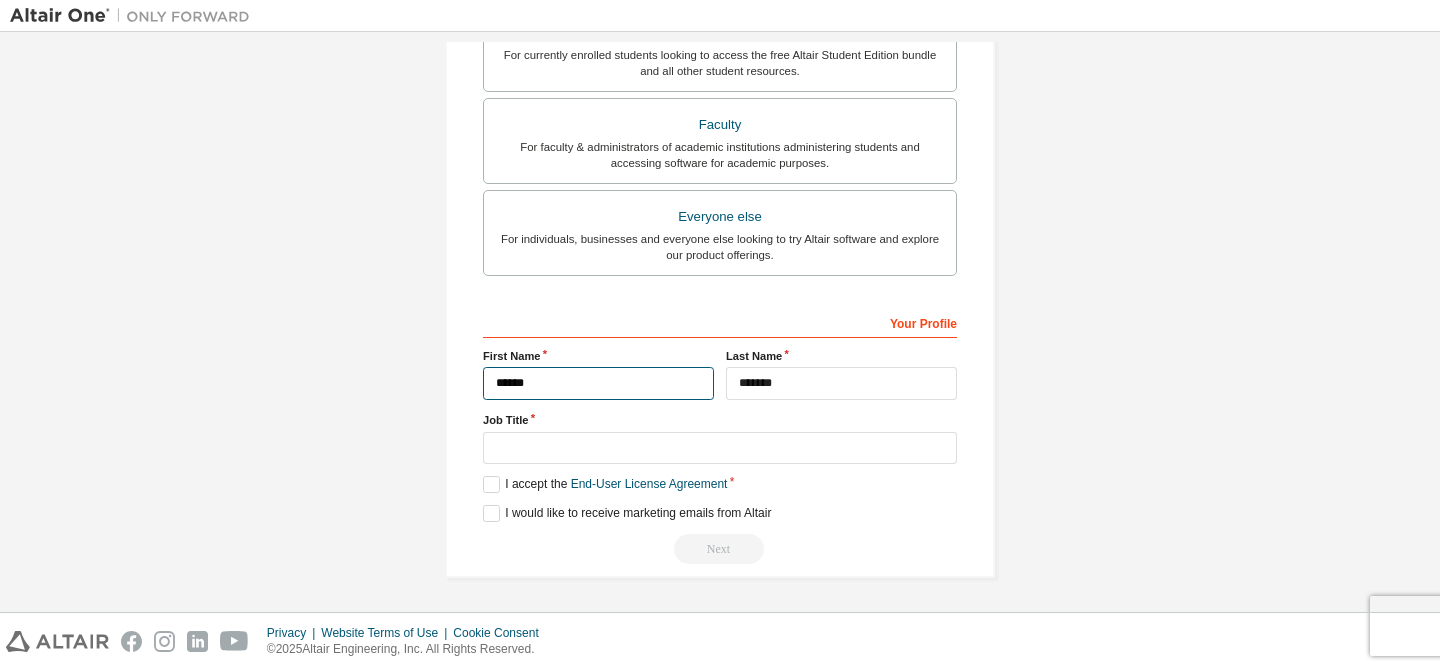 click on "******" at bounding box center [598, 383] 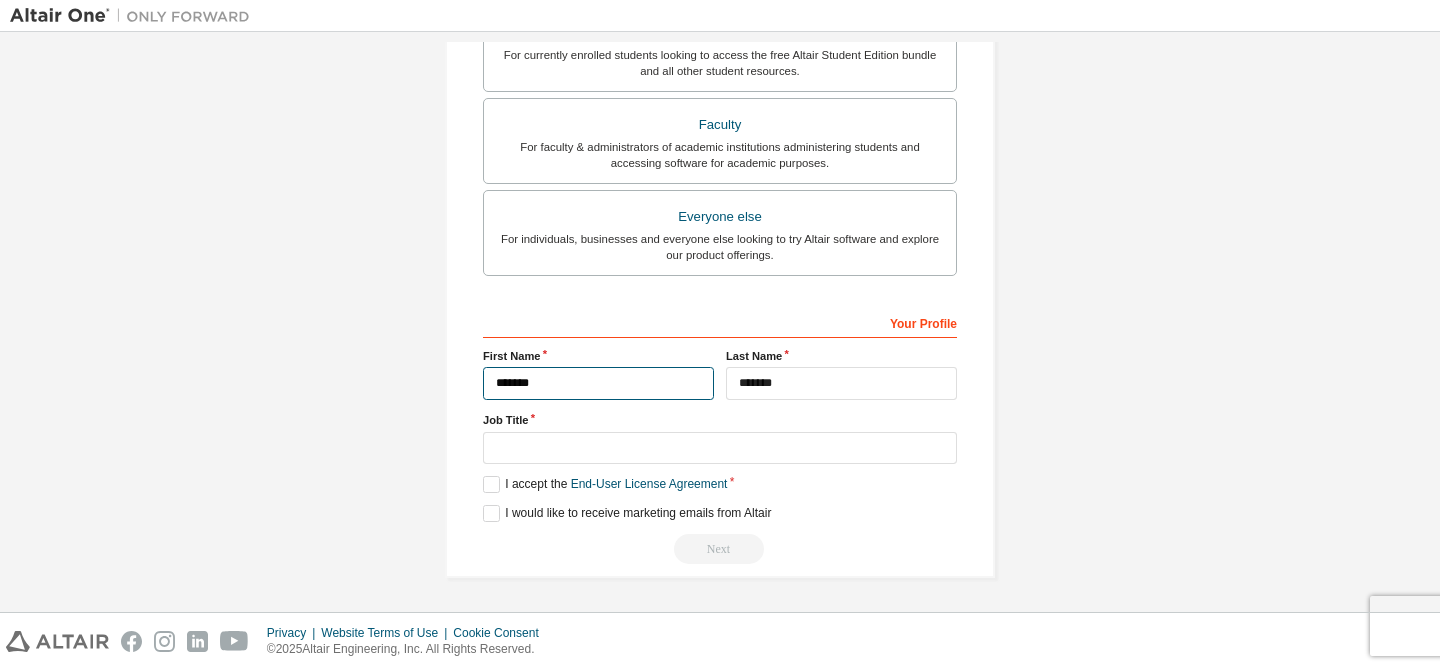 type on "******" 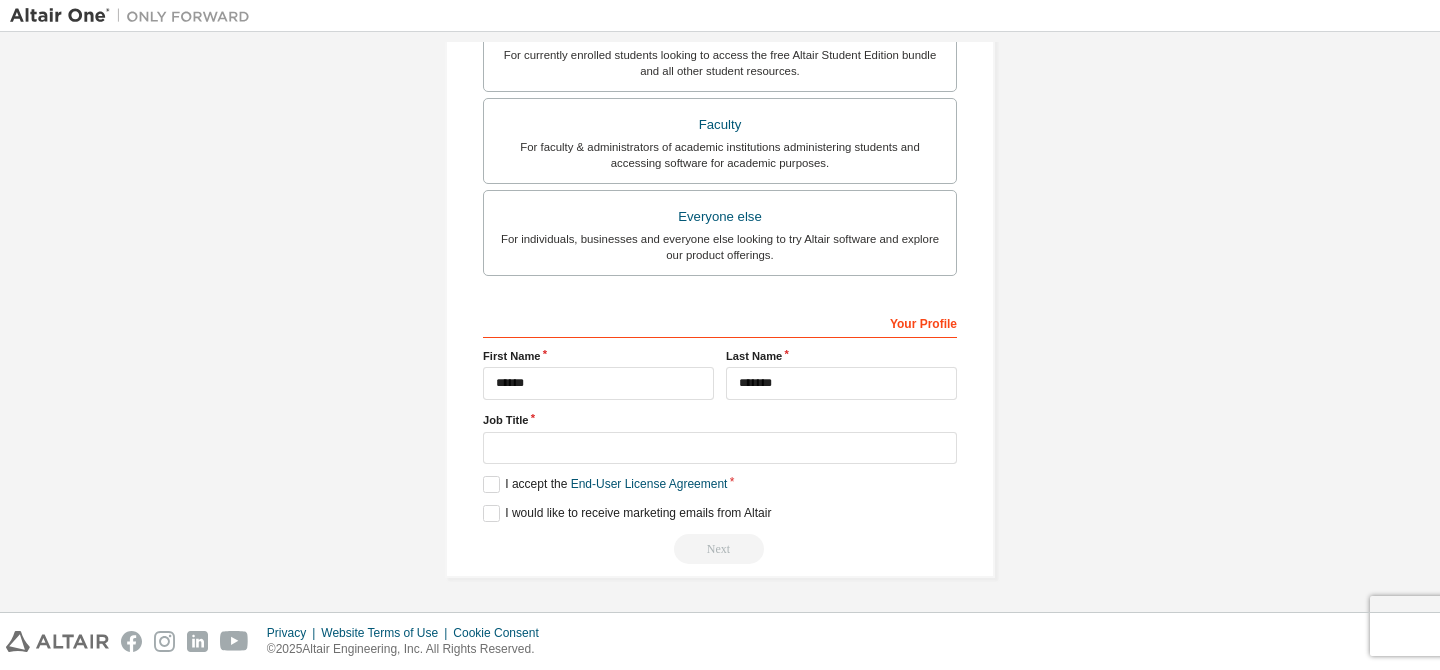 click on "Your Profile [FIRST] [LAST] Job Title Please provide [STATE]/Province to help us route sales and support resources to you more efficiently. I accept the End-User License Agreement I would like to receive marketing emails from Altair Next" at bounding box center [720, 435] 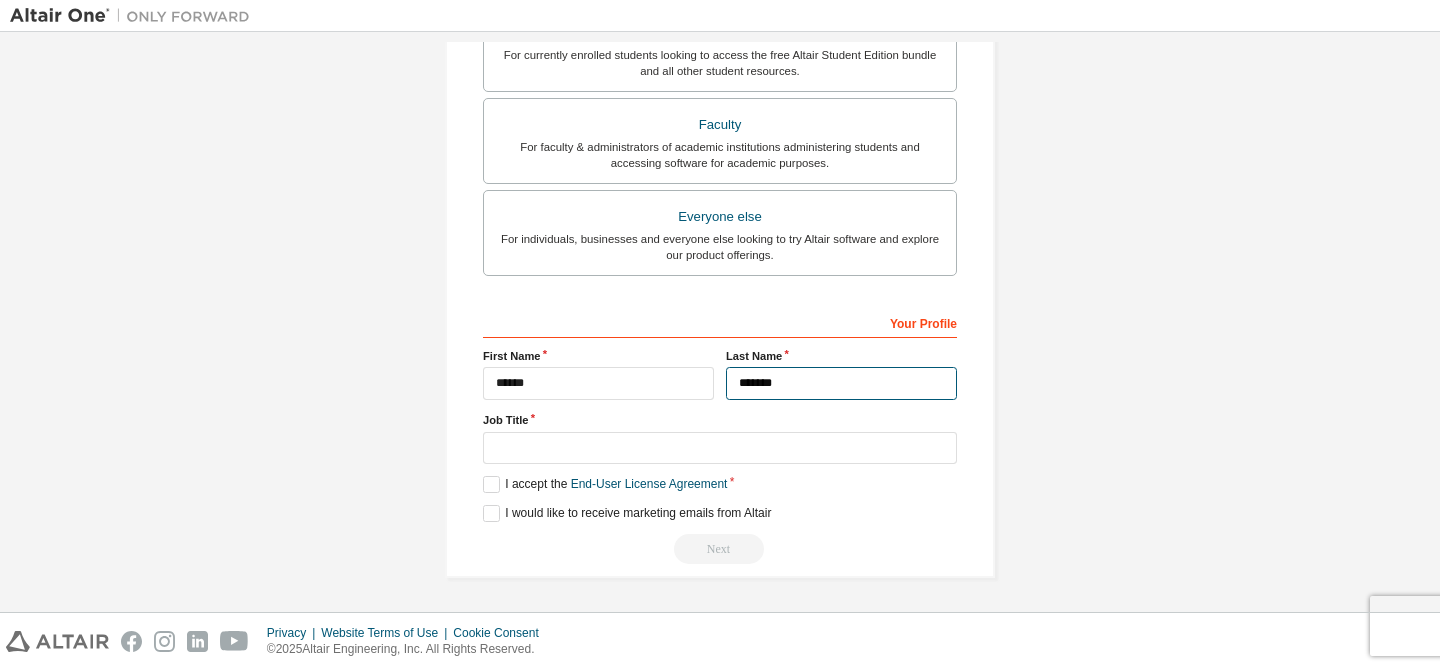 click on "*******" at bounding box center (841, 383) 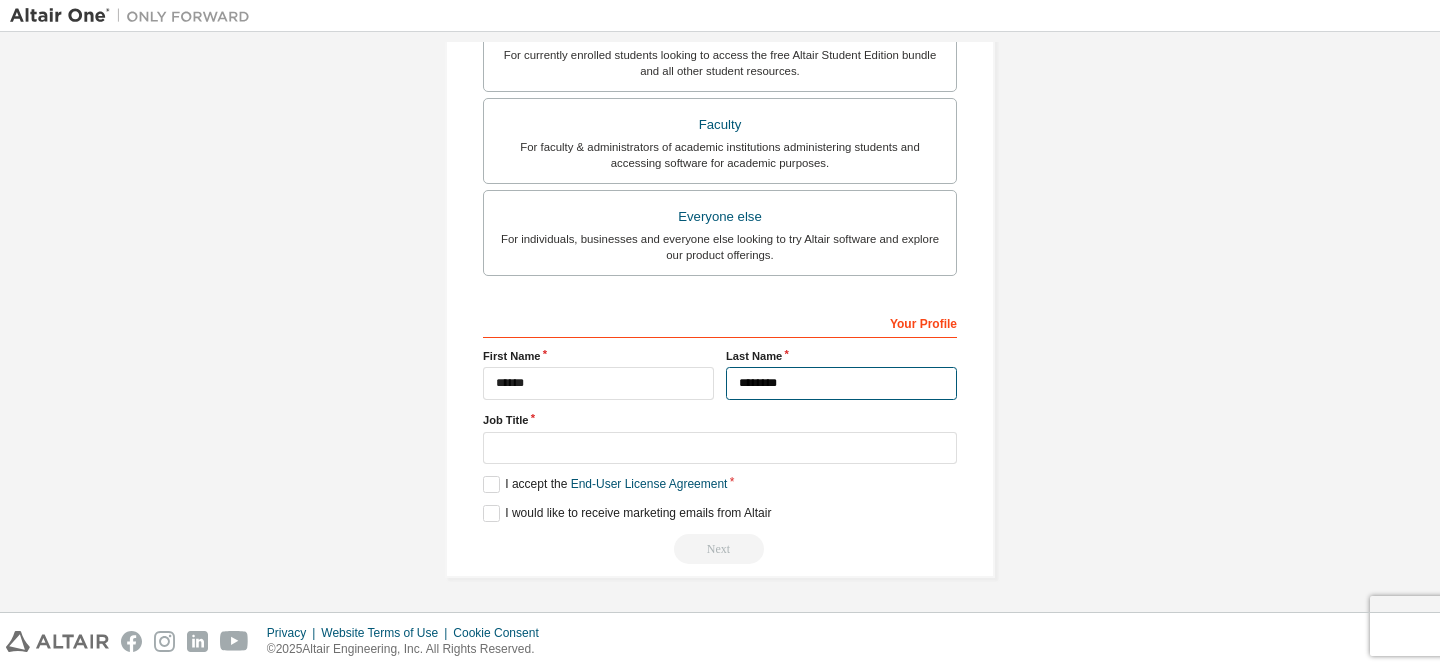 type on "*******" 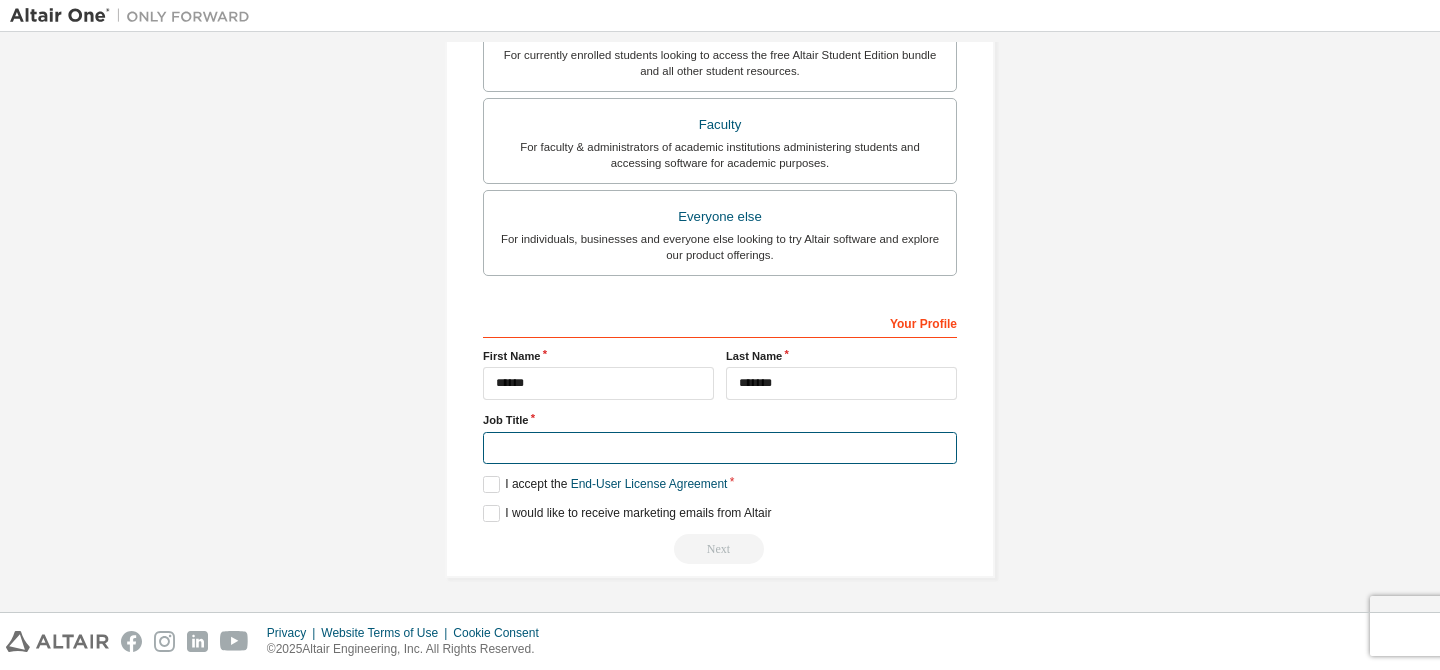 click at bounding box center (720, 448) 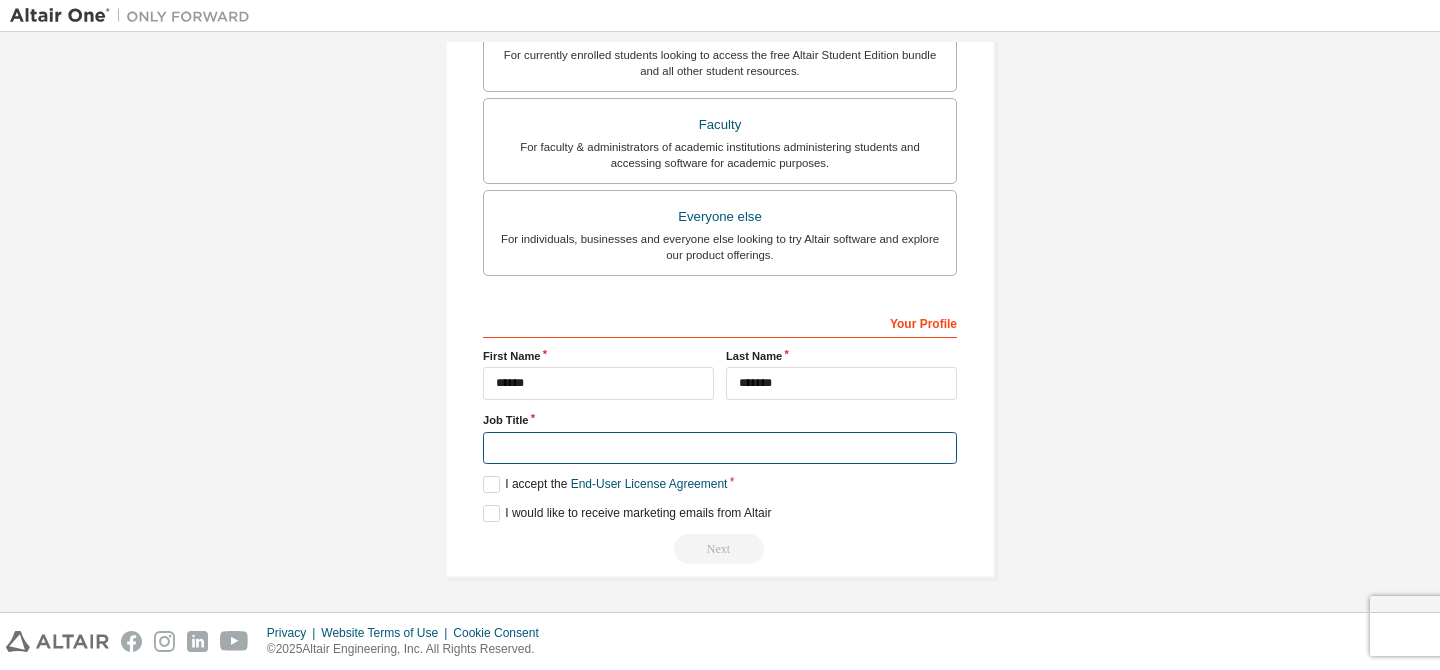 click at bounding box center (720, 448) 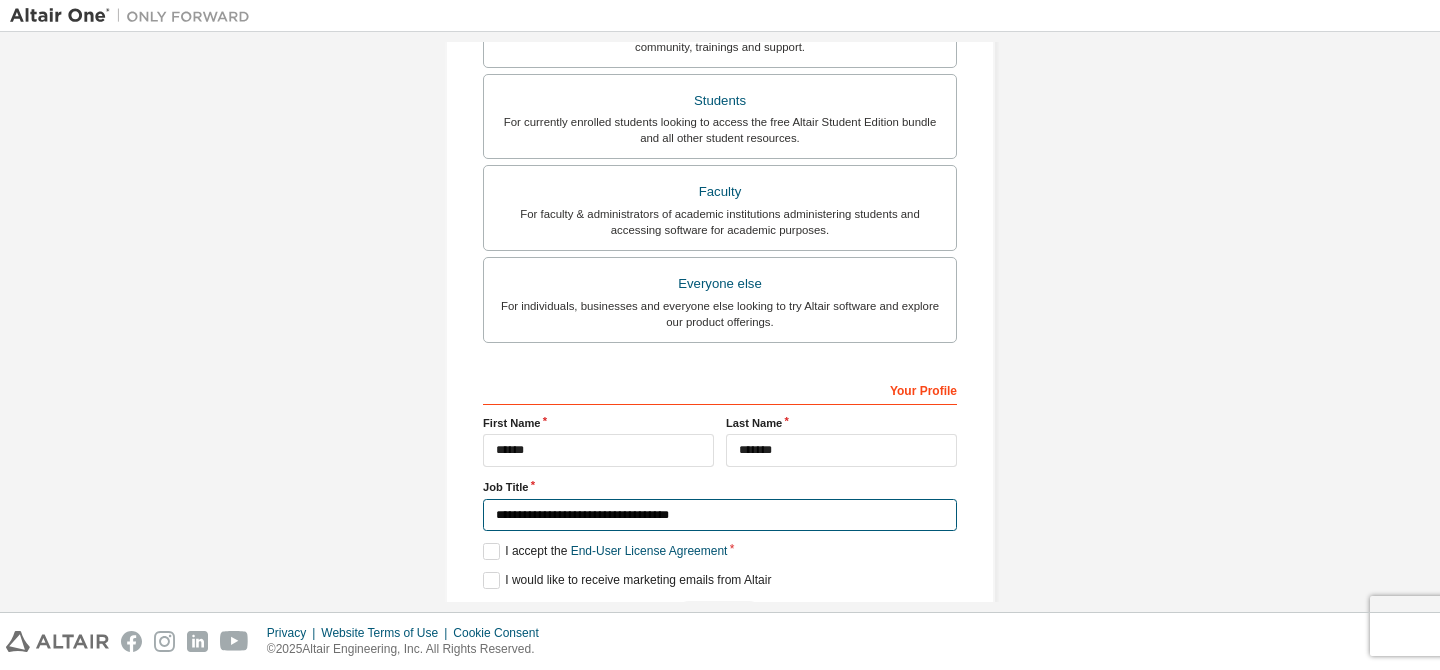 scroll, scrollTop: 568, scrollLeft: 0, axis: vertical 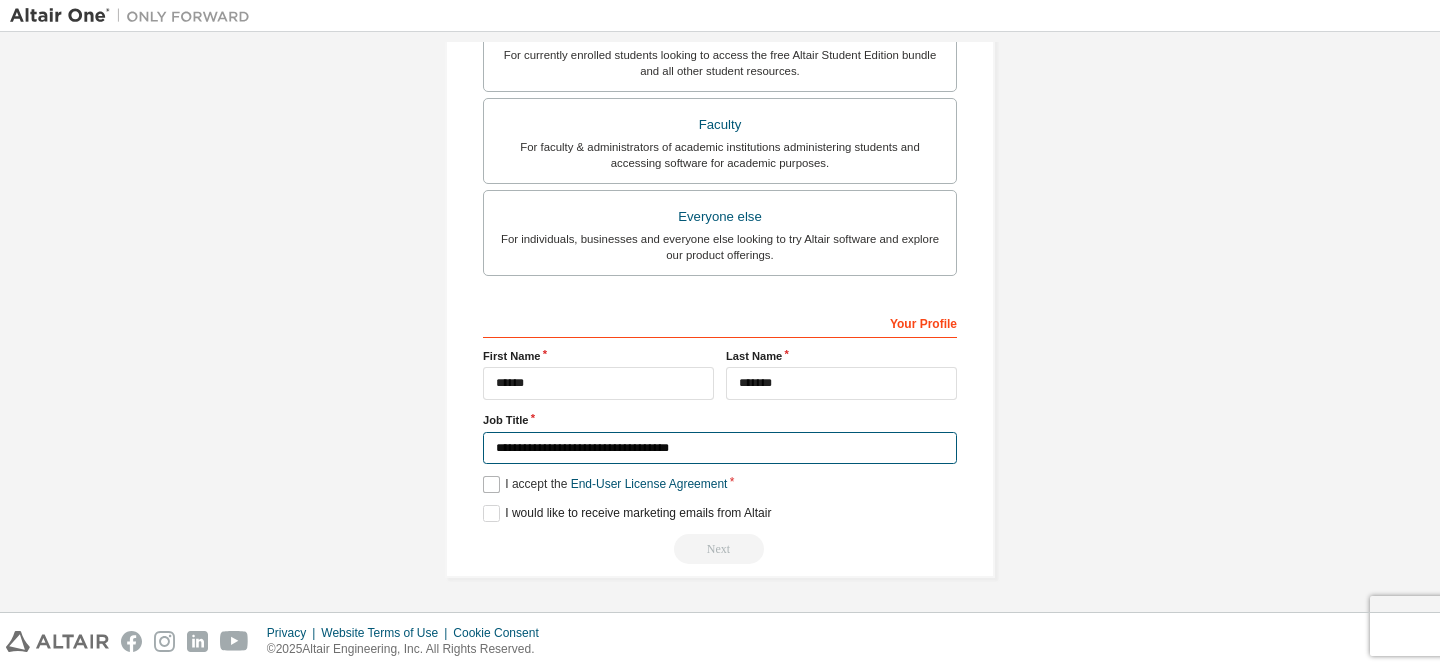 type on "**********" 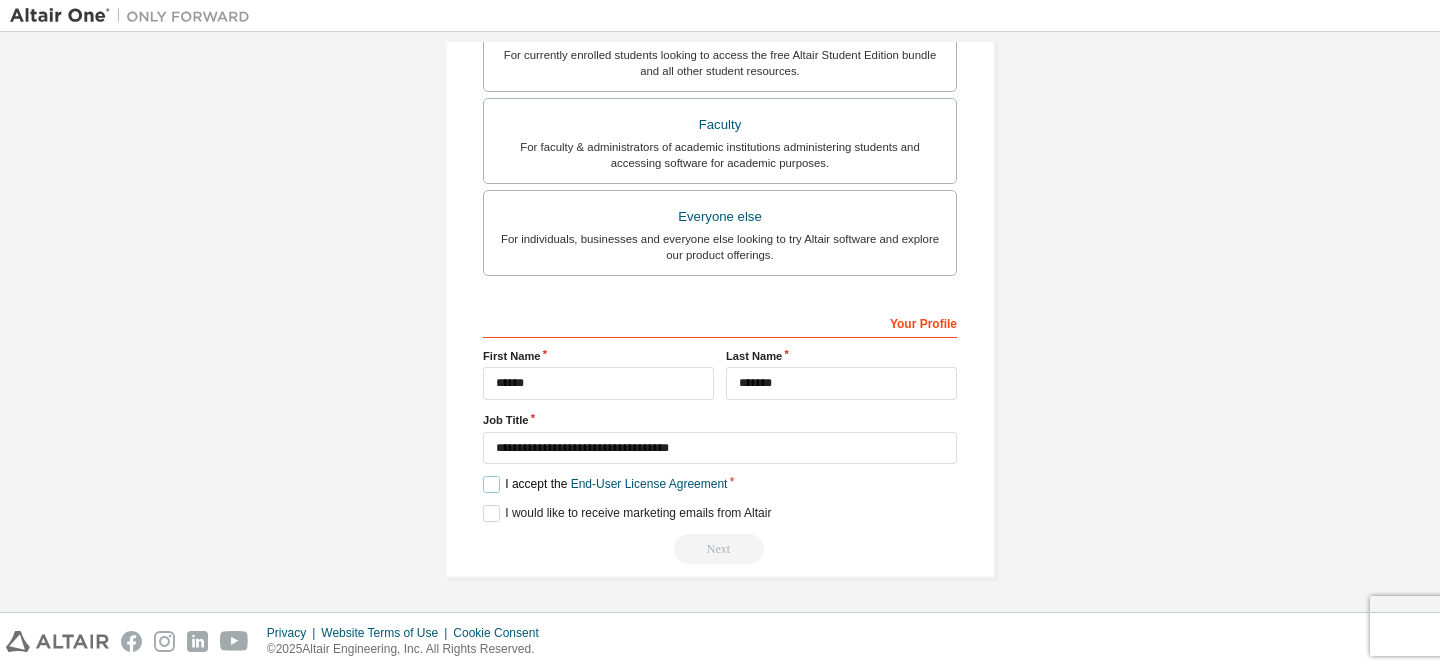 click on "I accept the    End-User License Agreement" at bounding box center (605, 484) 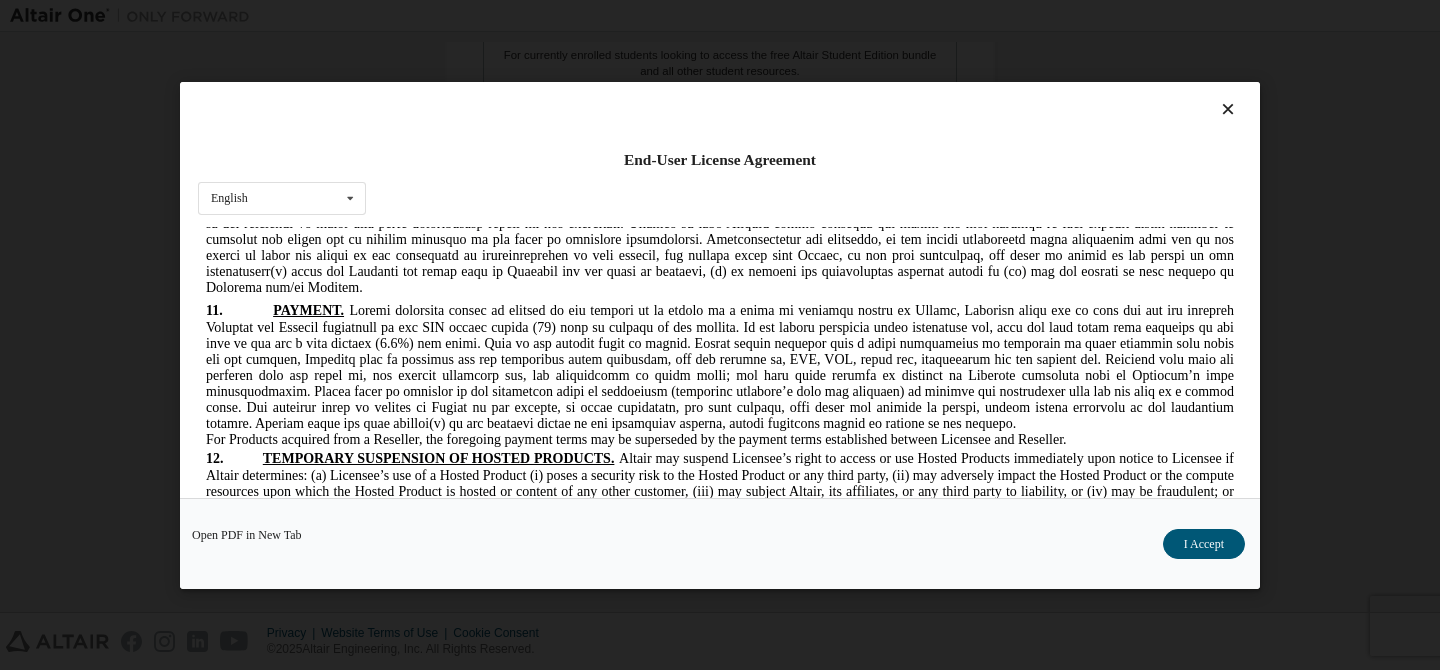 scroll, scrollTop: 5398, scrollLeft: 0, axis: vertical 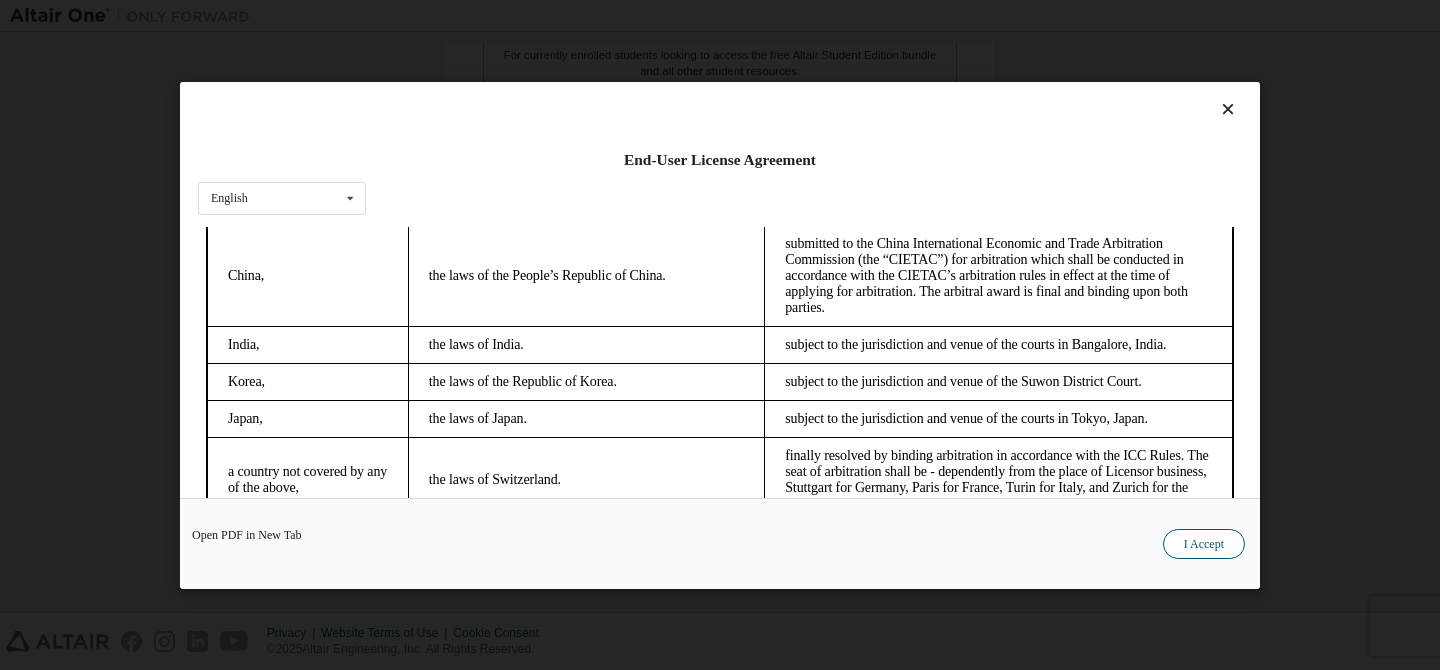 click on "I Accept" at bounding box center (1204, 544) 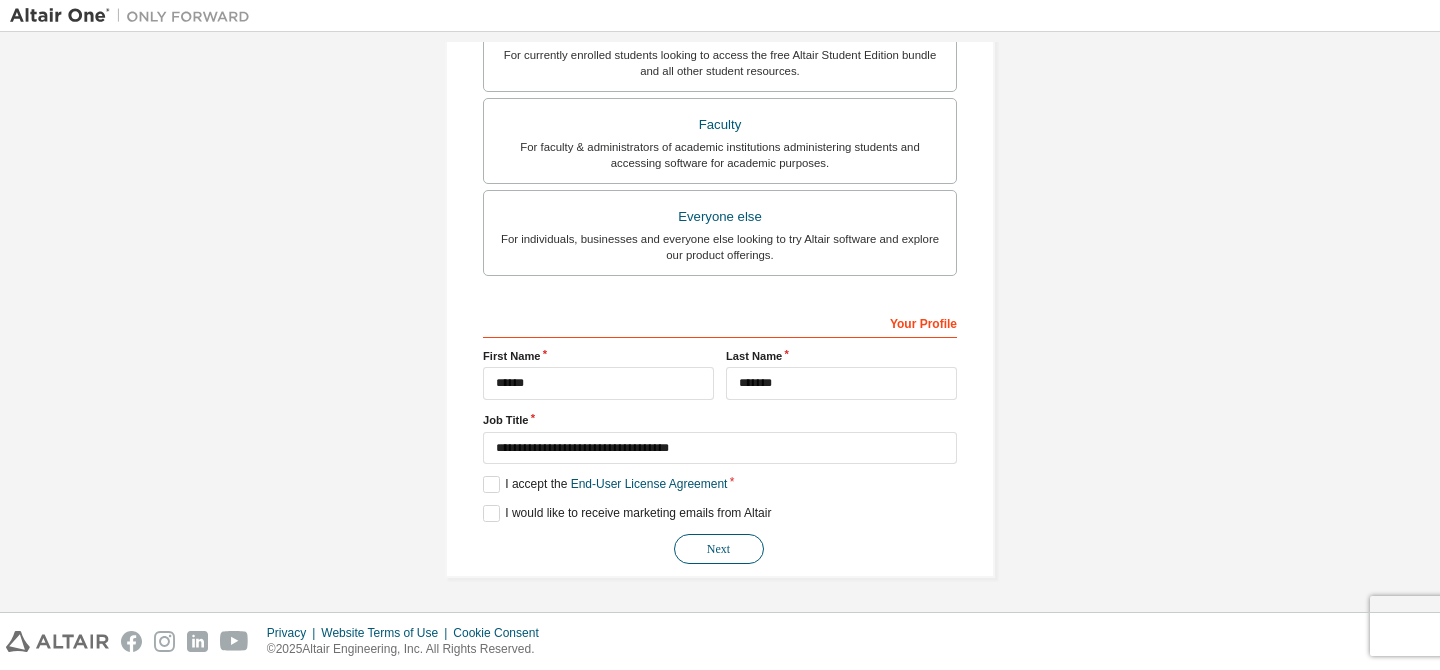click on "Next" at bounding box center [719, 549] 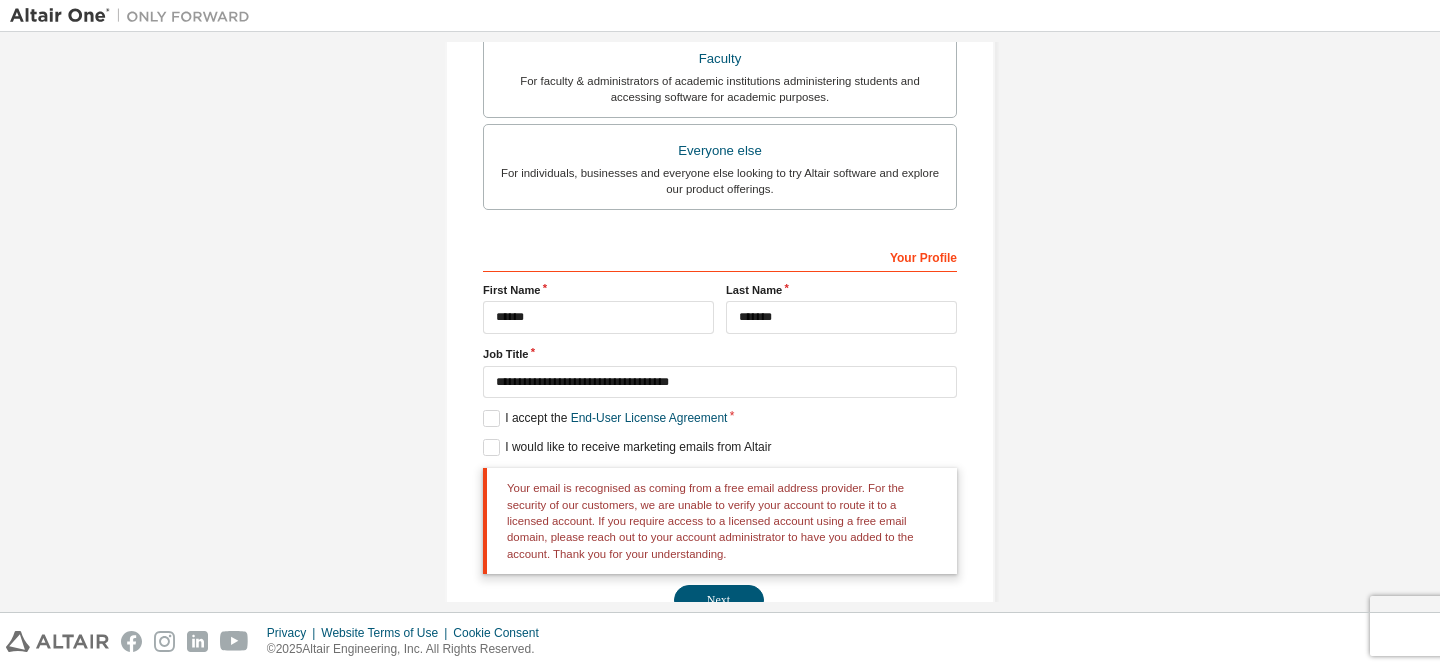 scroll, scrollTop: 650, scrollLeft: 0, axis: vertical 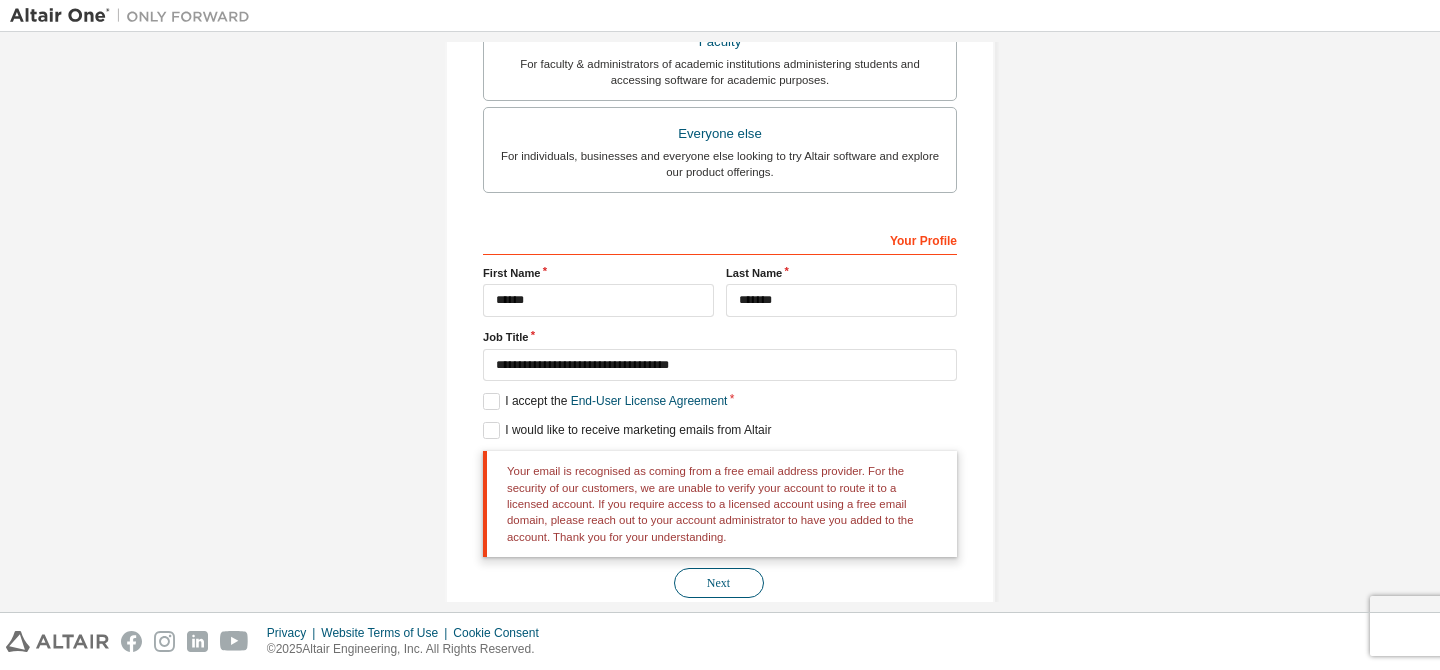 click on "Next" at bounding box center [719, 583] 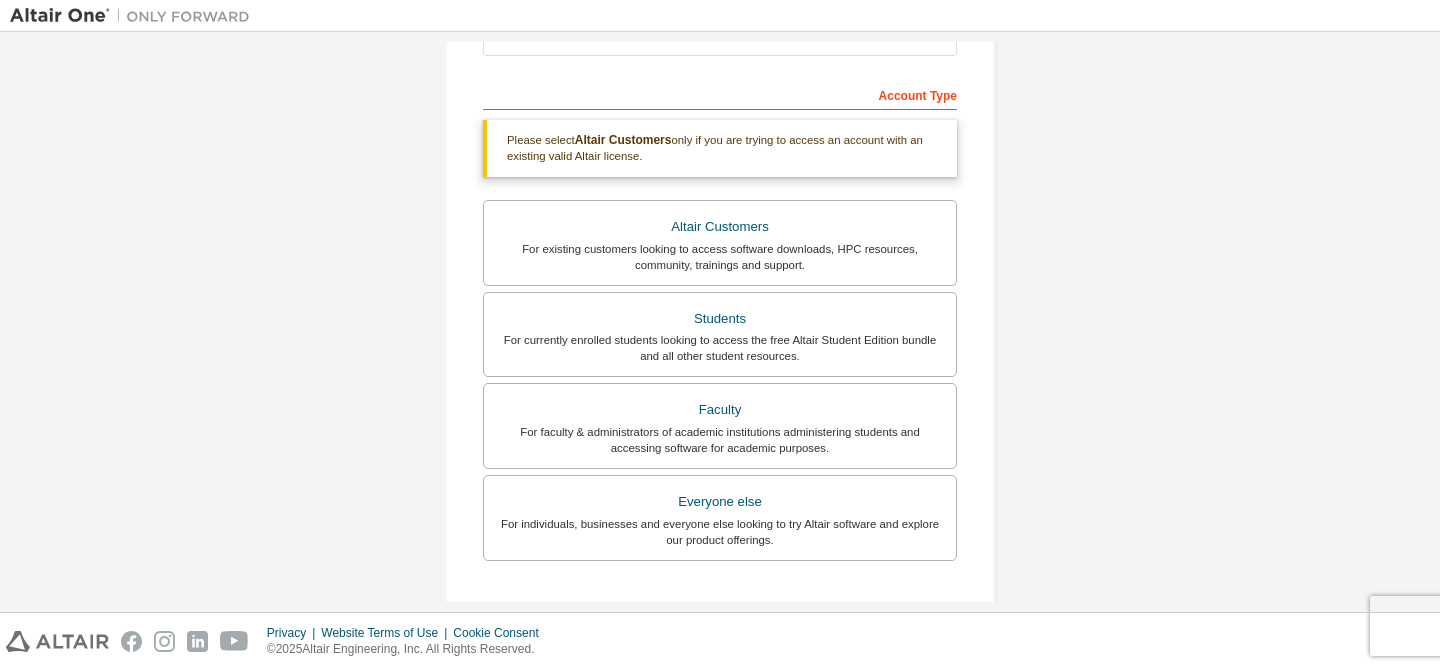scroll, scrollTop: 0, scrollLeft: 0, axis: both 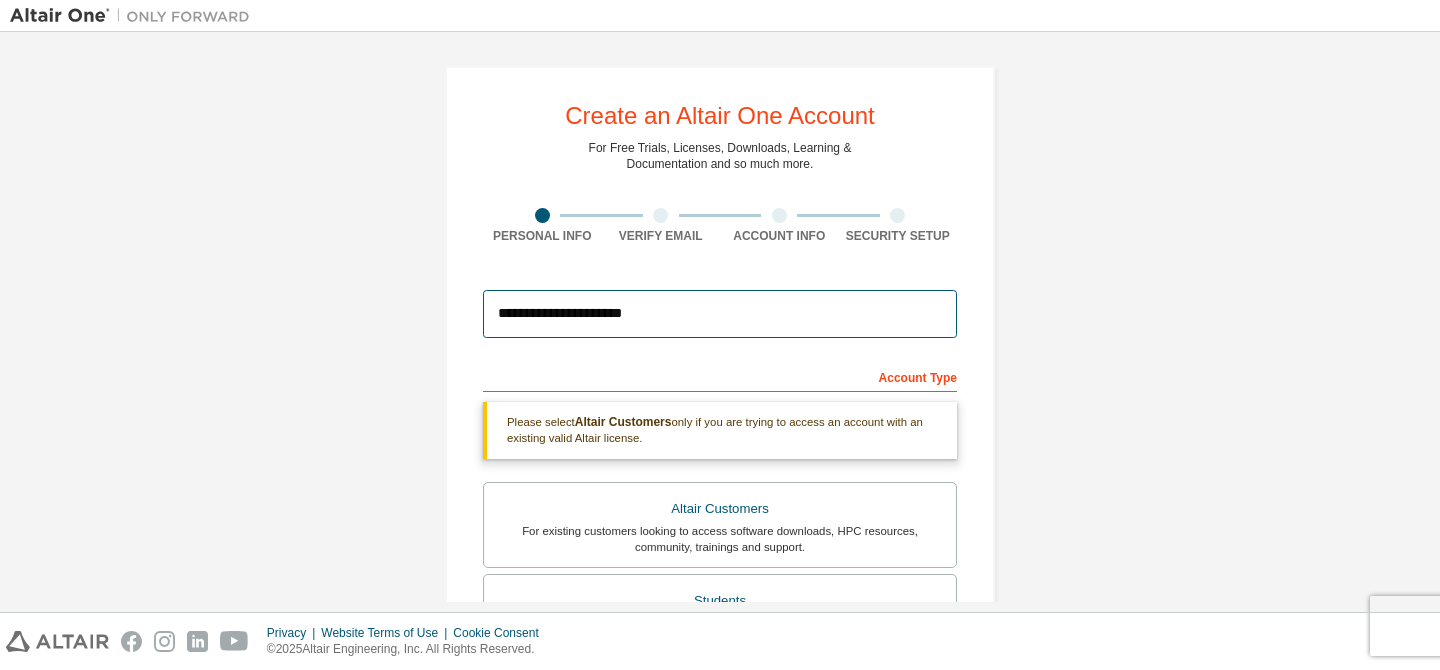 click on "**********" at bounding box center (720, 314) 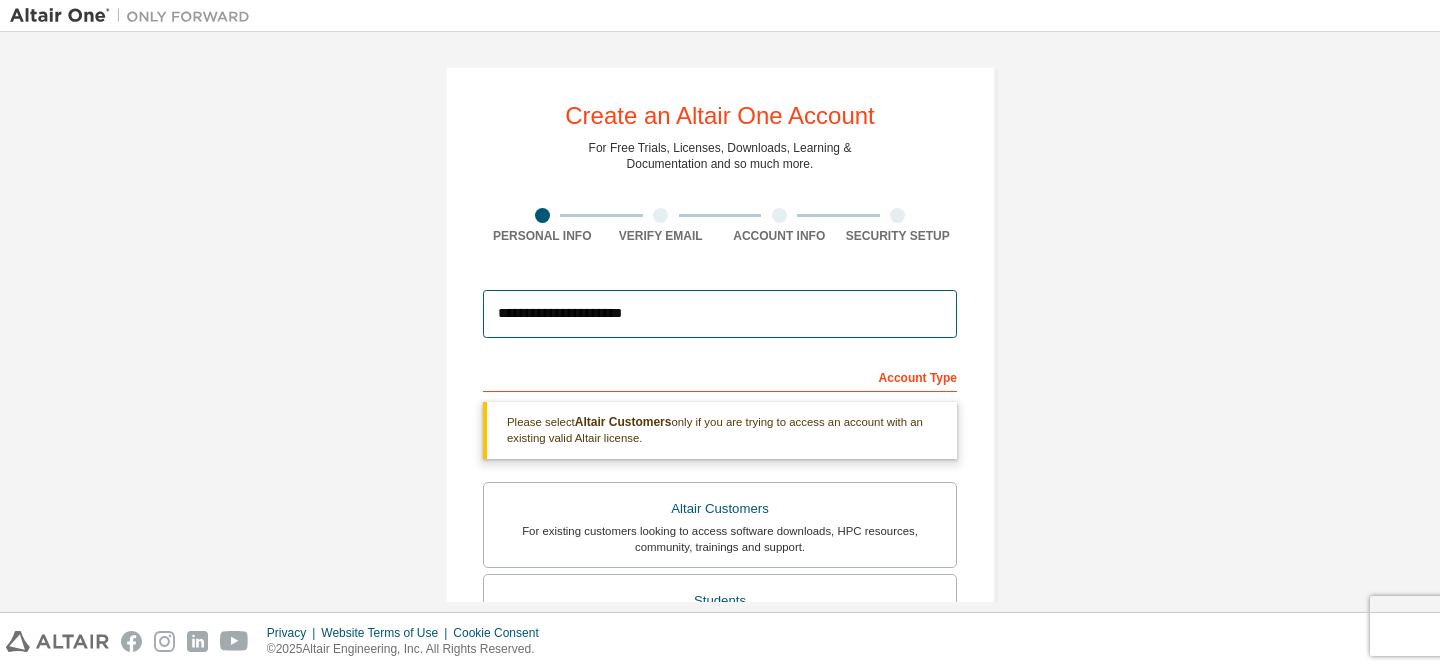 click on "**********" at bounding box center [720, 314] 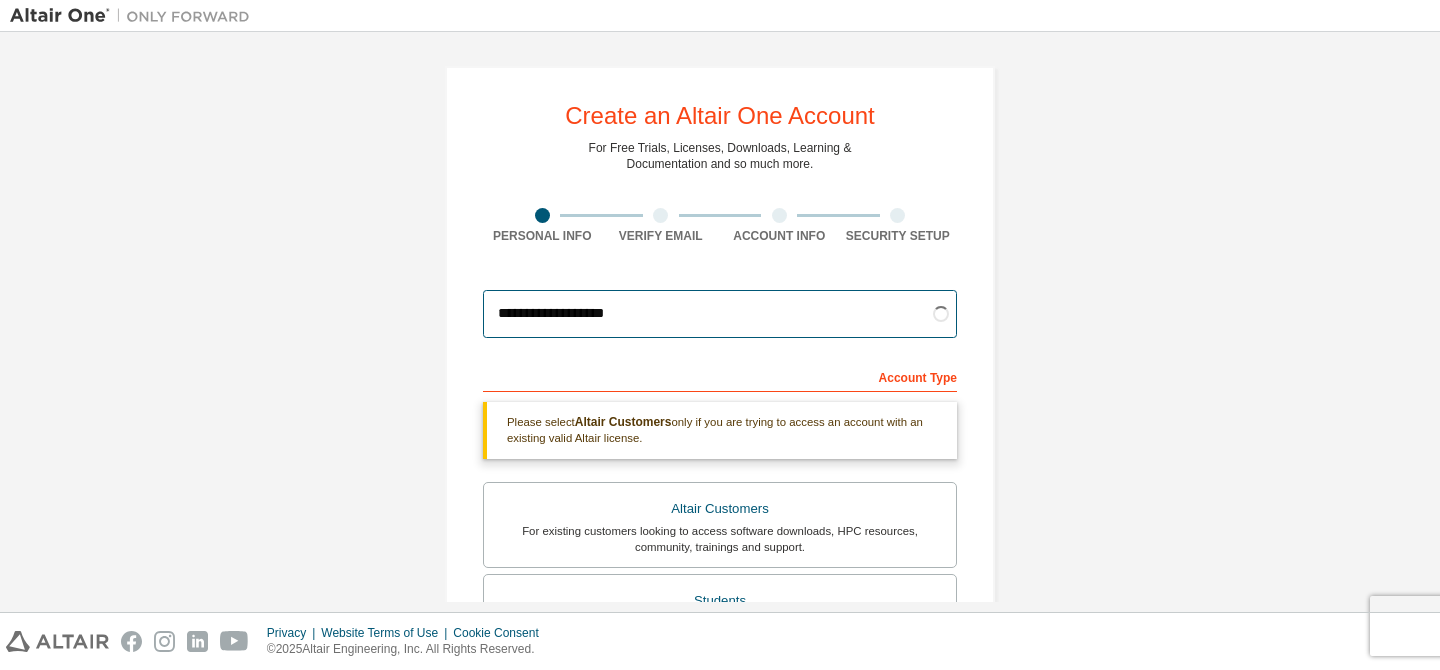 click on "**********" at bounding box center [720, 314] 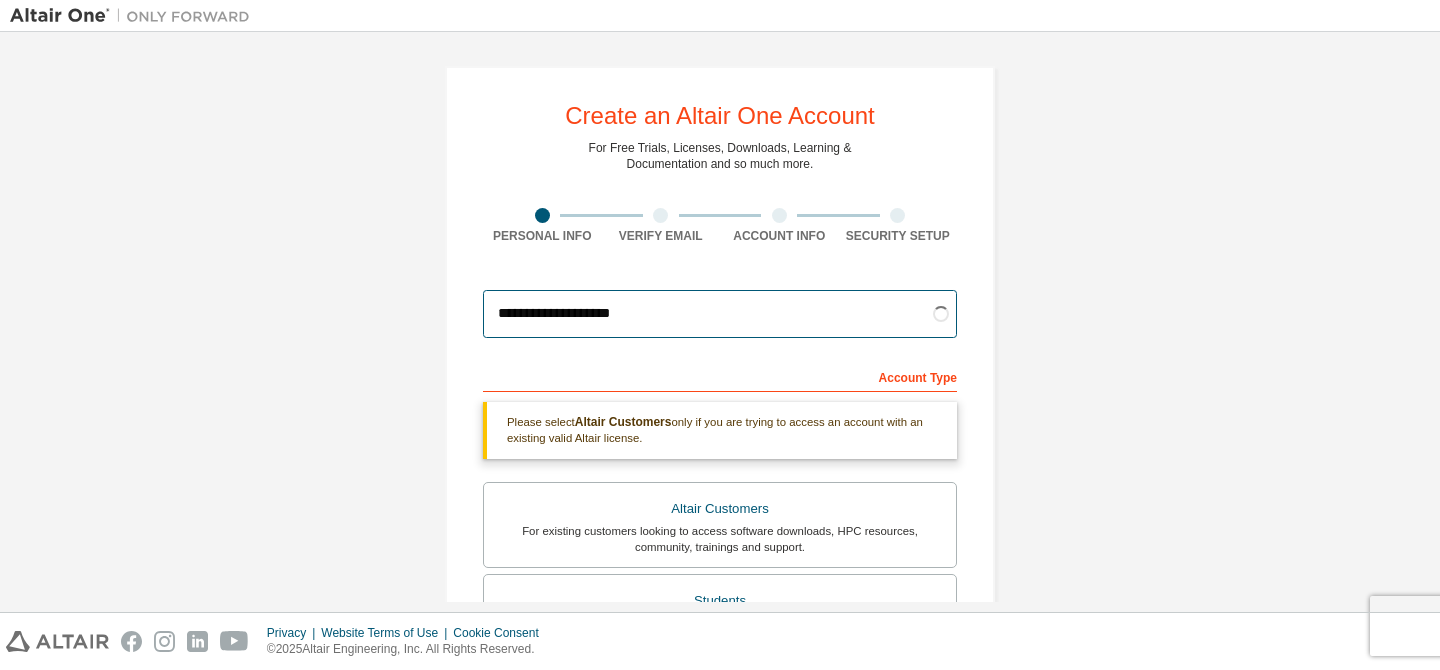 type on "**********" 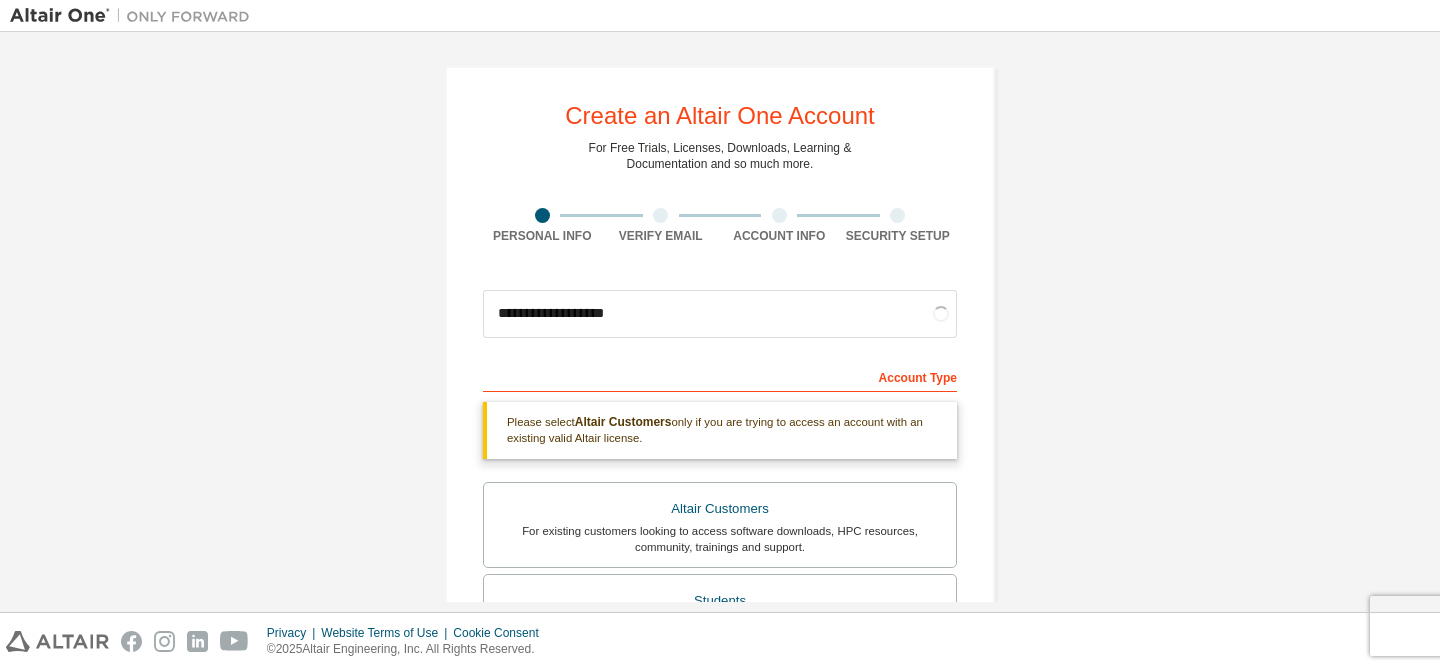 click on "Account Type" at bounding box center [720, 376] 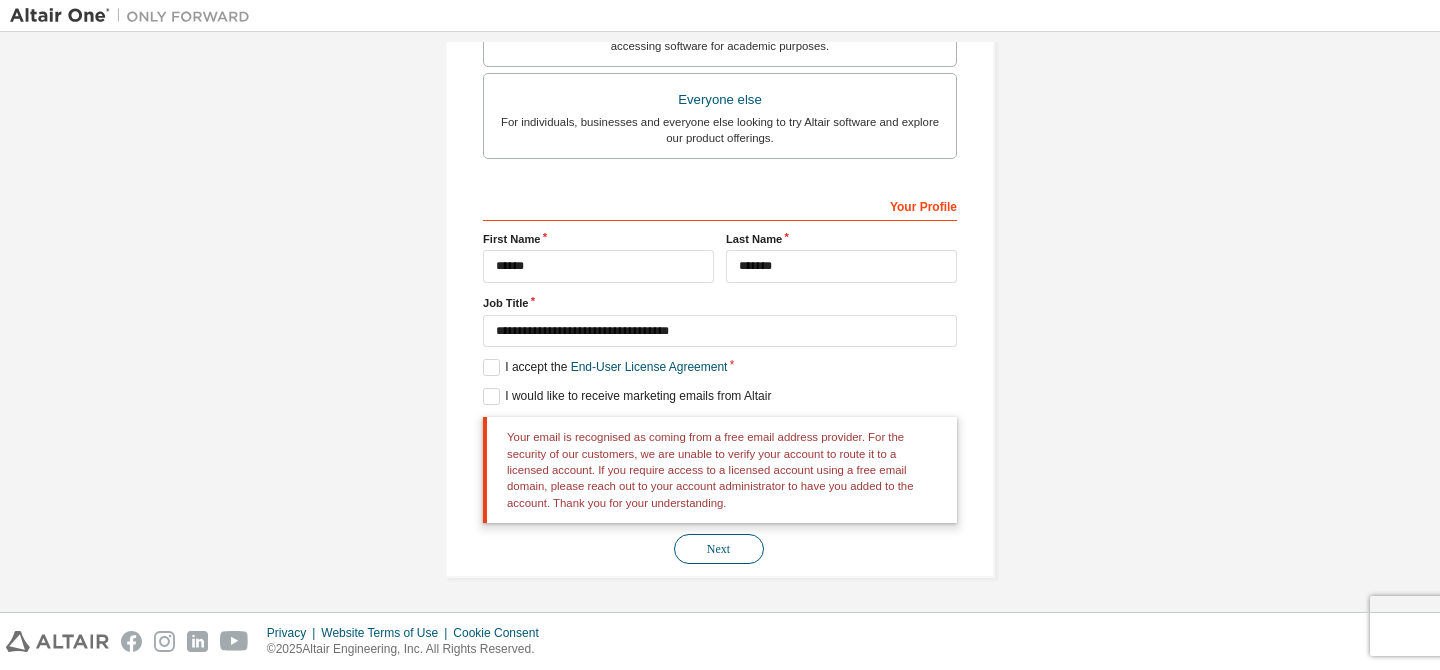 click on "Next" at bounding box center [719, 549] 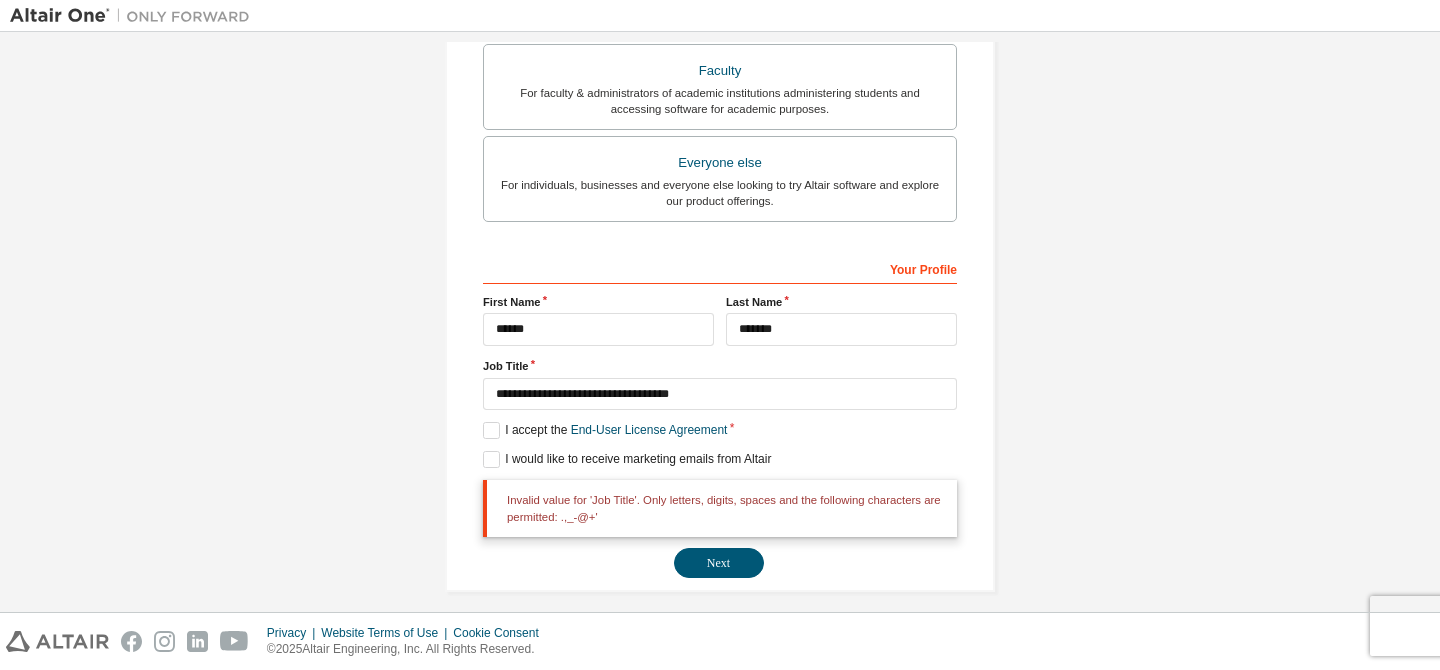 scroll, scrollTop: 636, scrollLeft: 0, axis: vertical 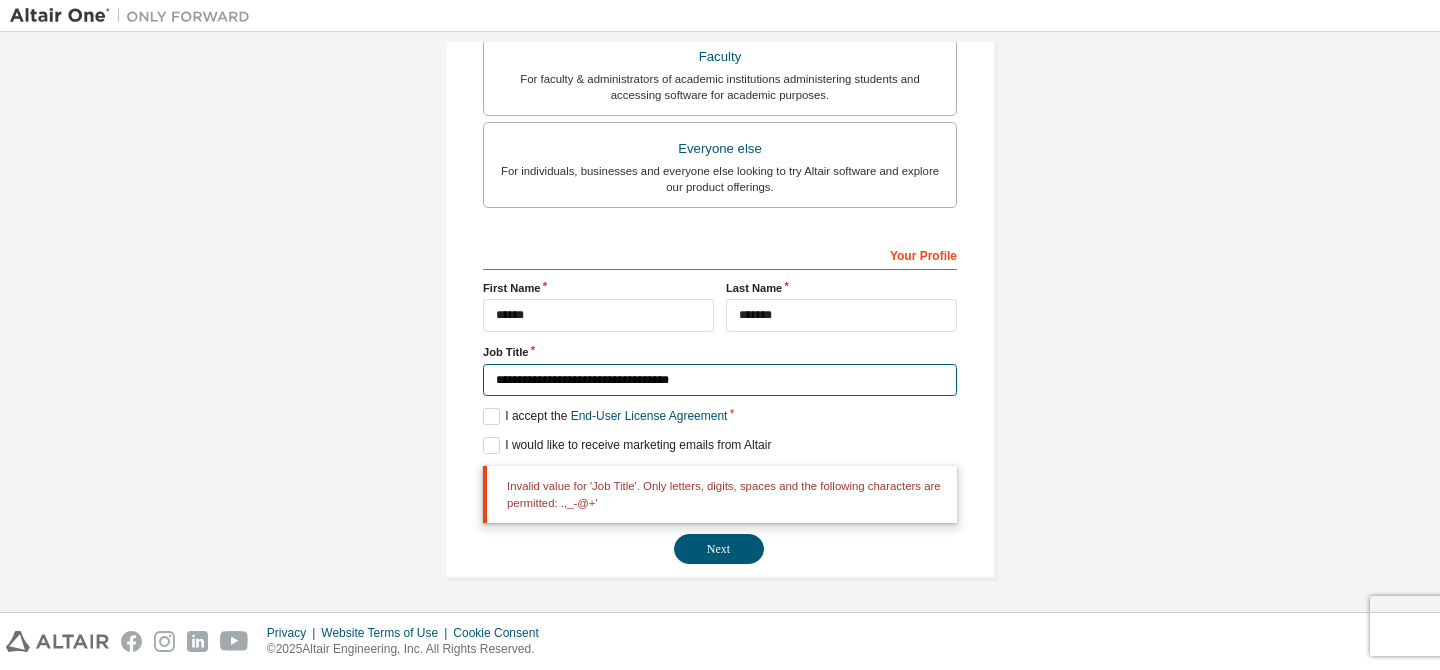 click on "**********" at bounding box center (720, 380) 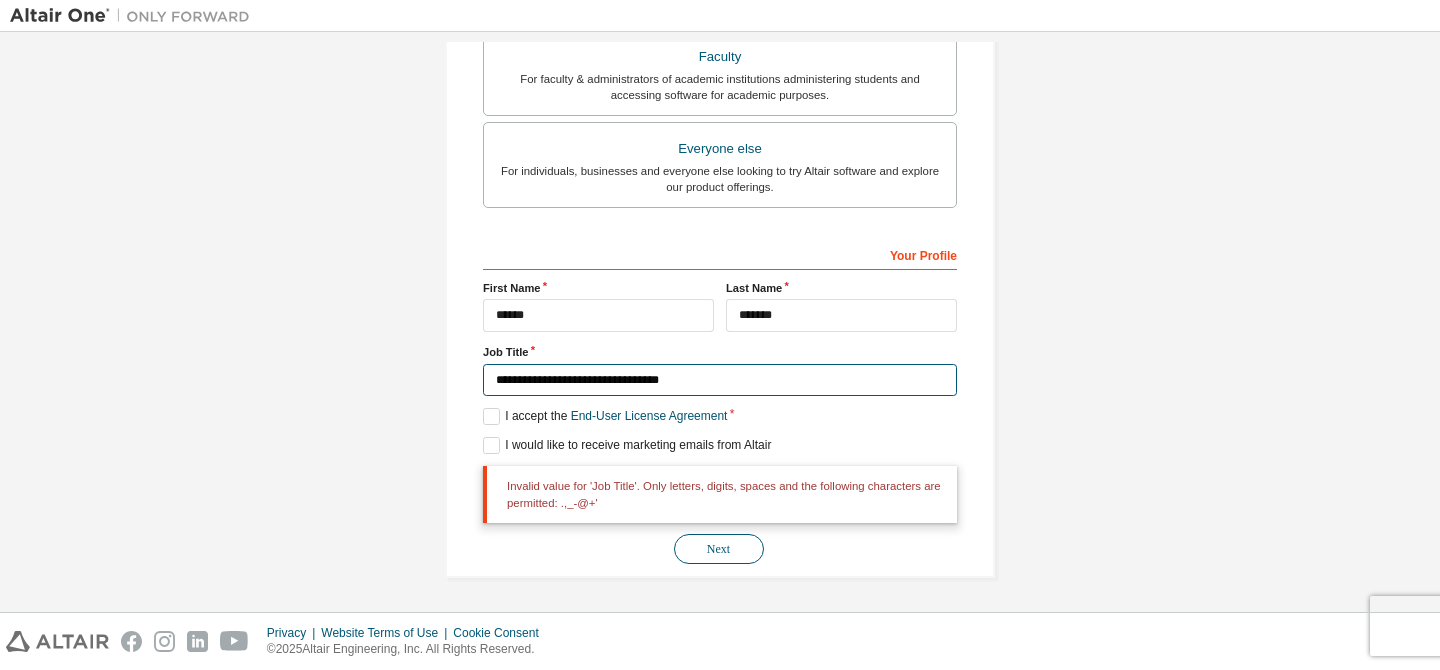 type on "**********" 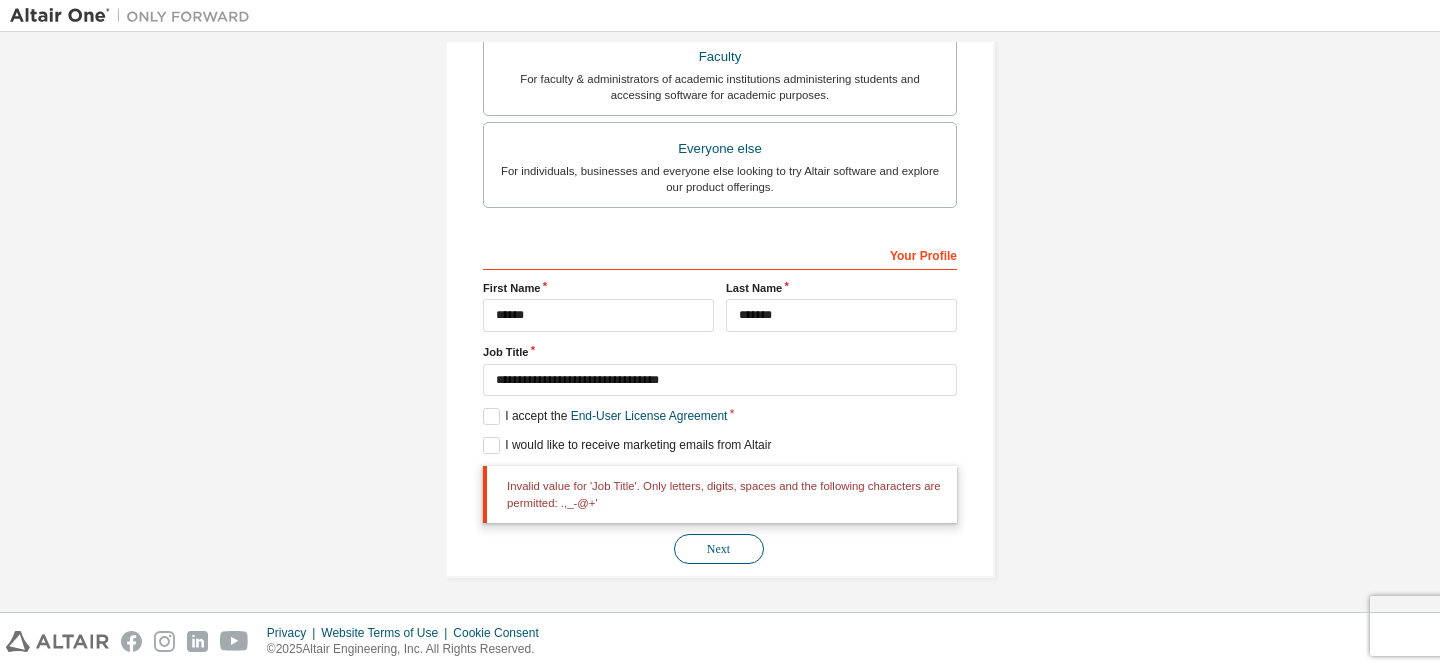 click on "Next" at bounding box center (719, 549) 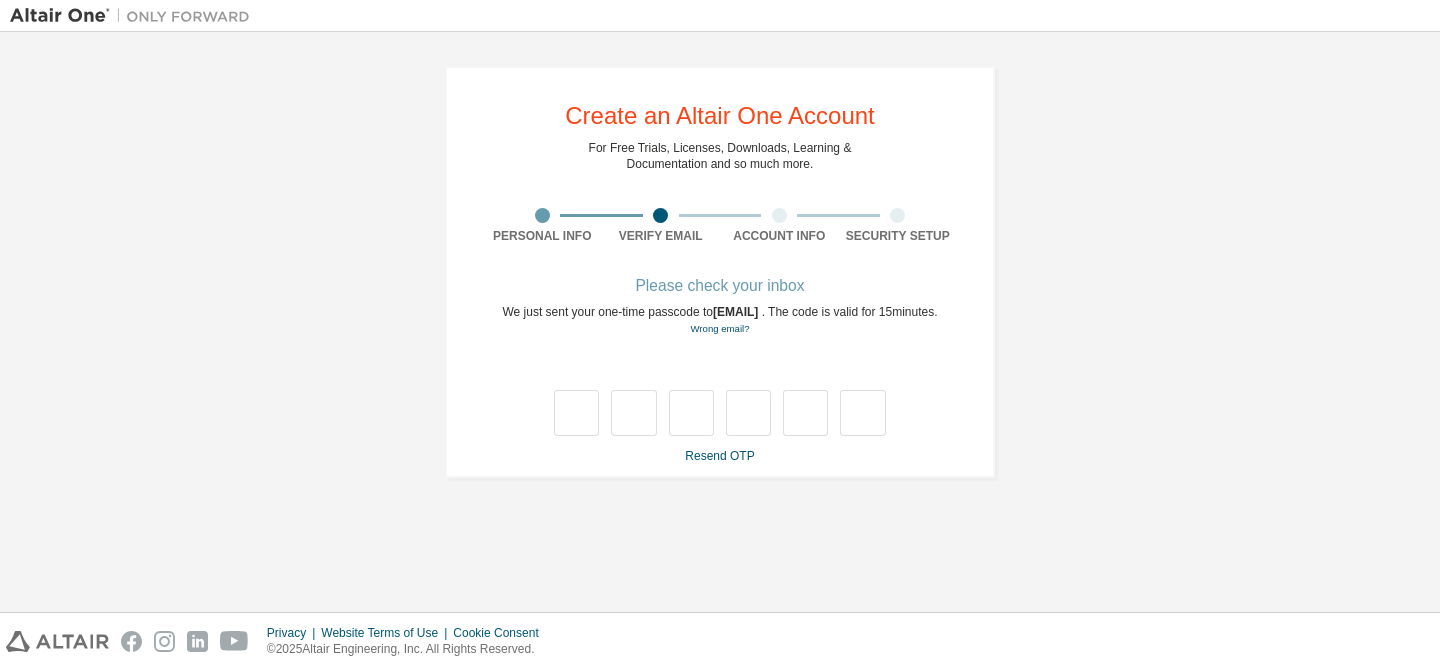 scroll, scrollTop: 0, scrollLeft: 0, axis: both 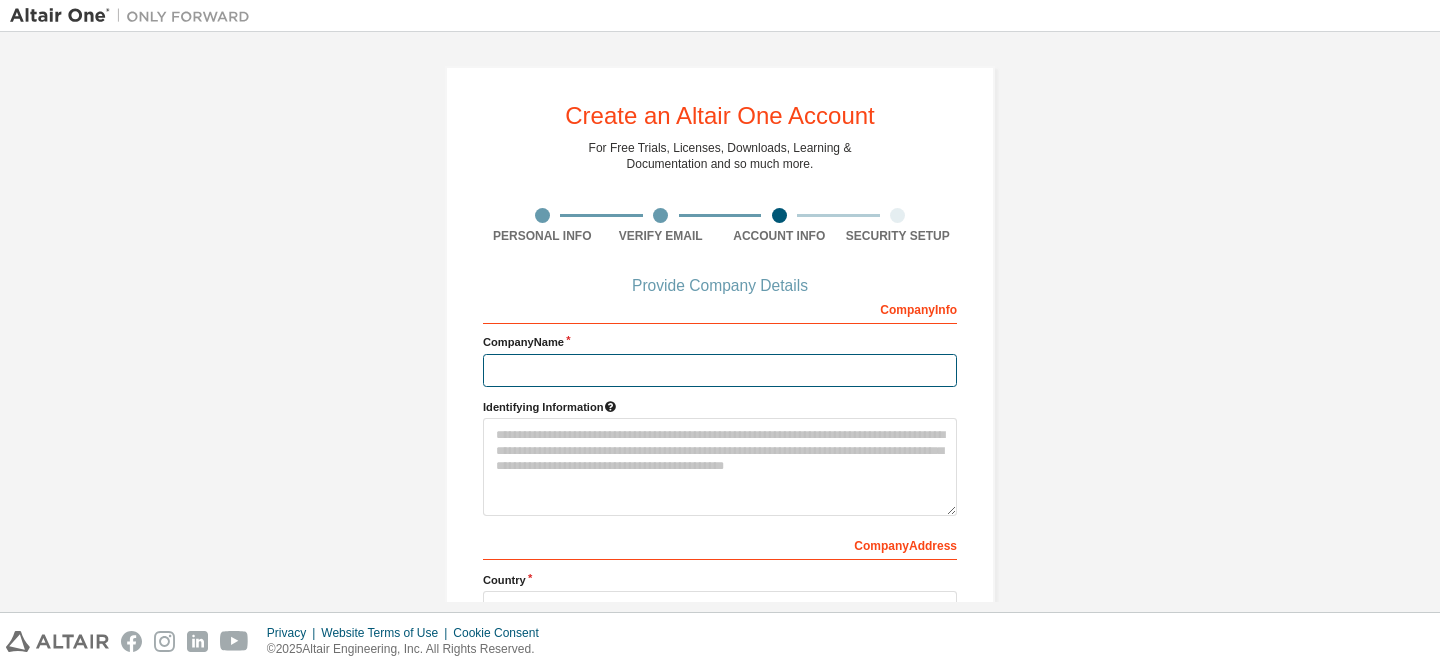 click at bounding box center (720, 370) 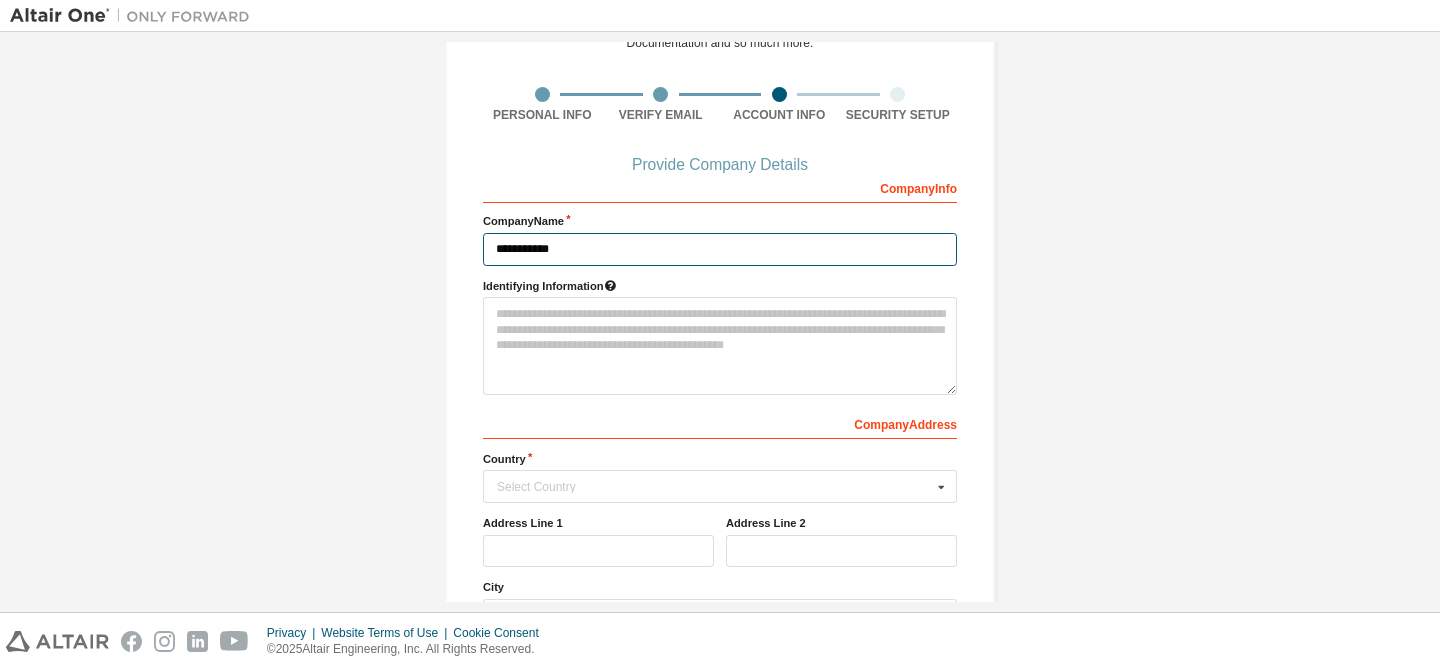 scroll, scrollTop: 142, scrollLeft: 0, axis: vertical 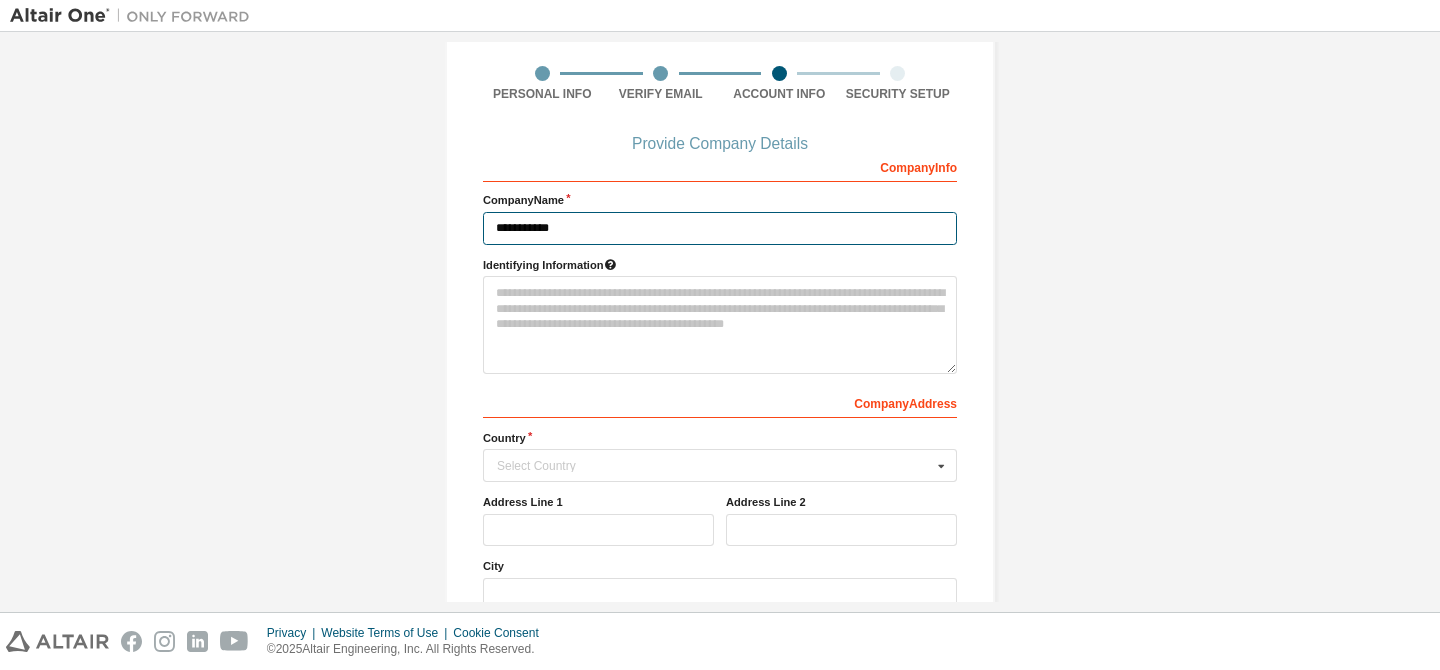 type on "**********" 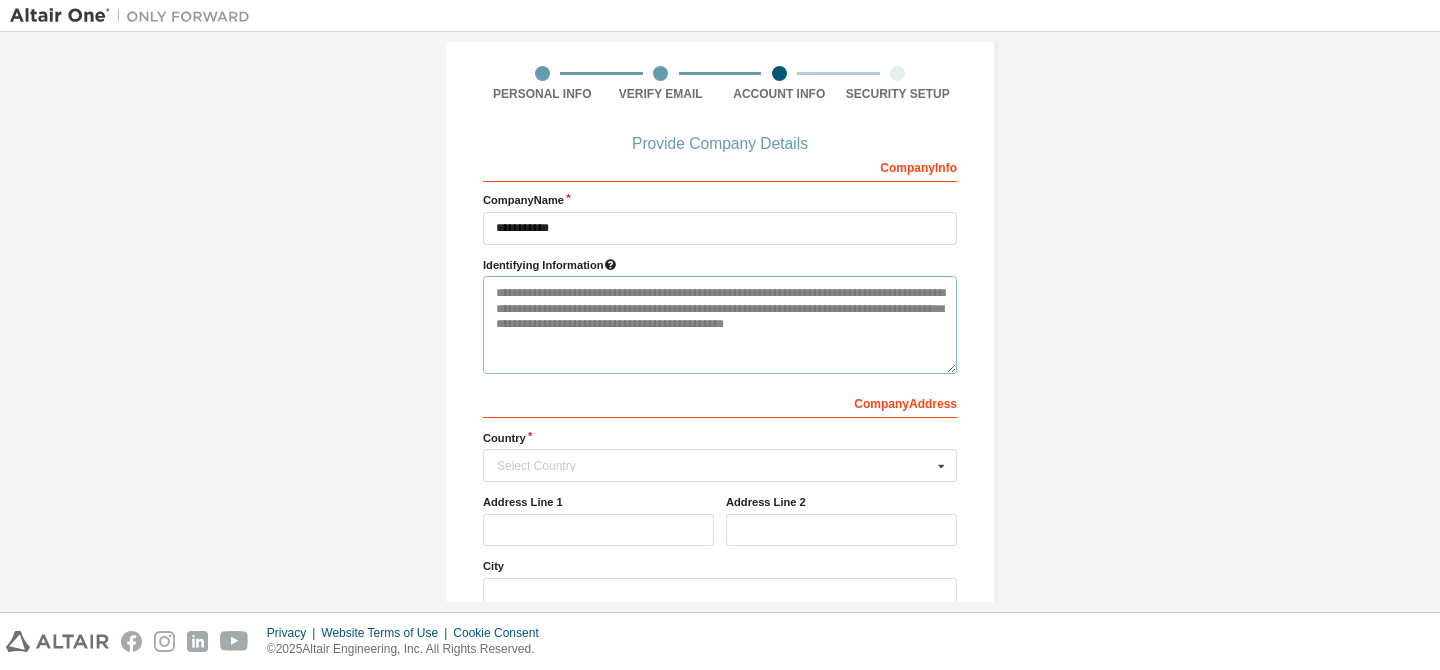 click at bounding box center (720, 325) 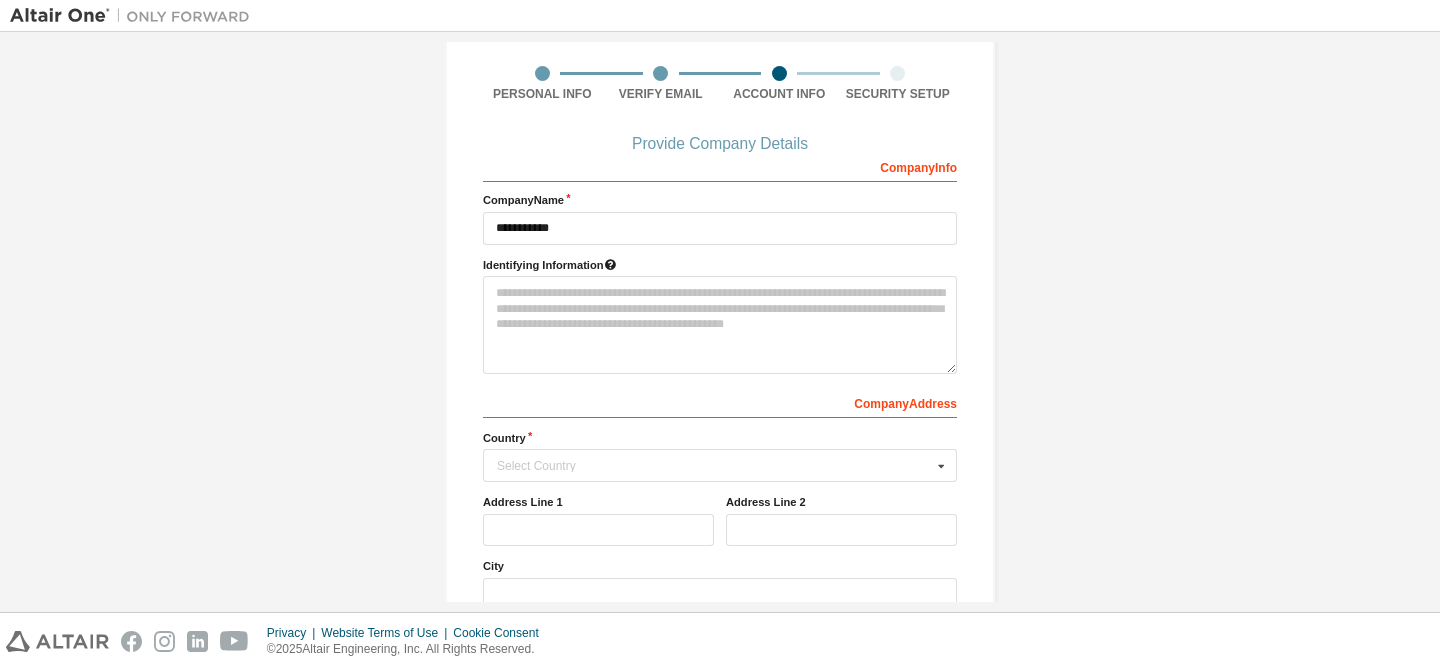 click on "Company  Address" at bounding box center [720, 402] 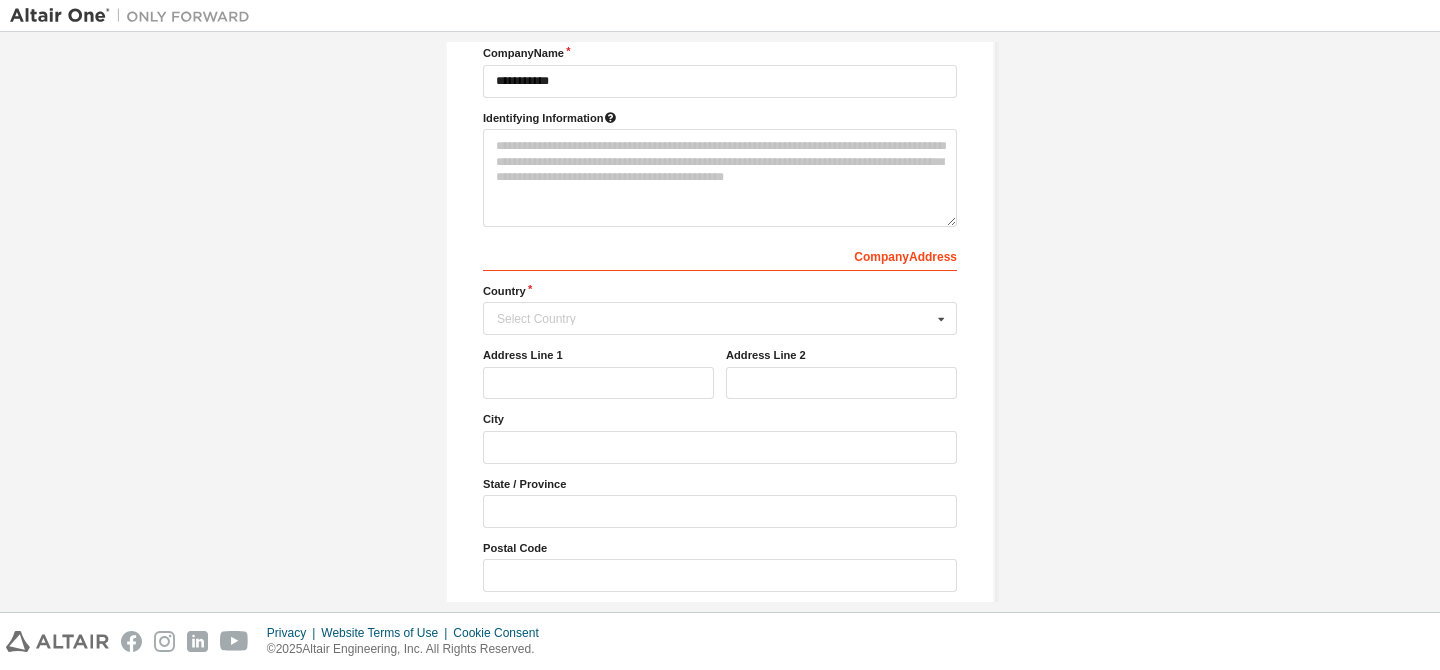 scroll, scrollTop: 290, scrollLeft: 0, axis: vertical 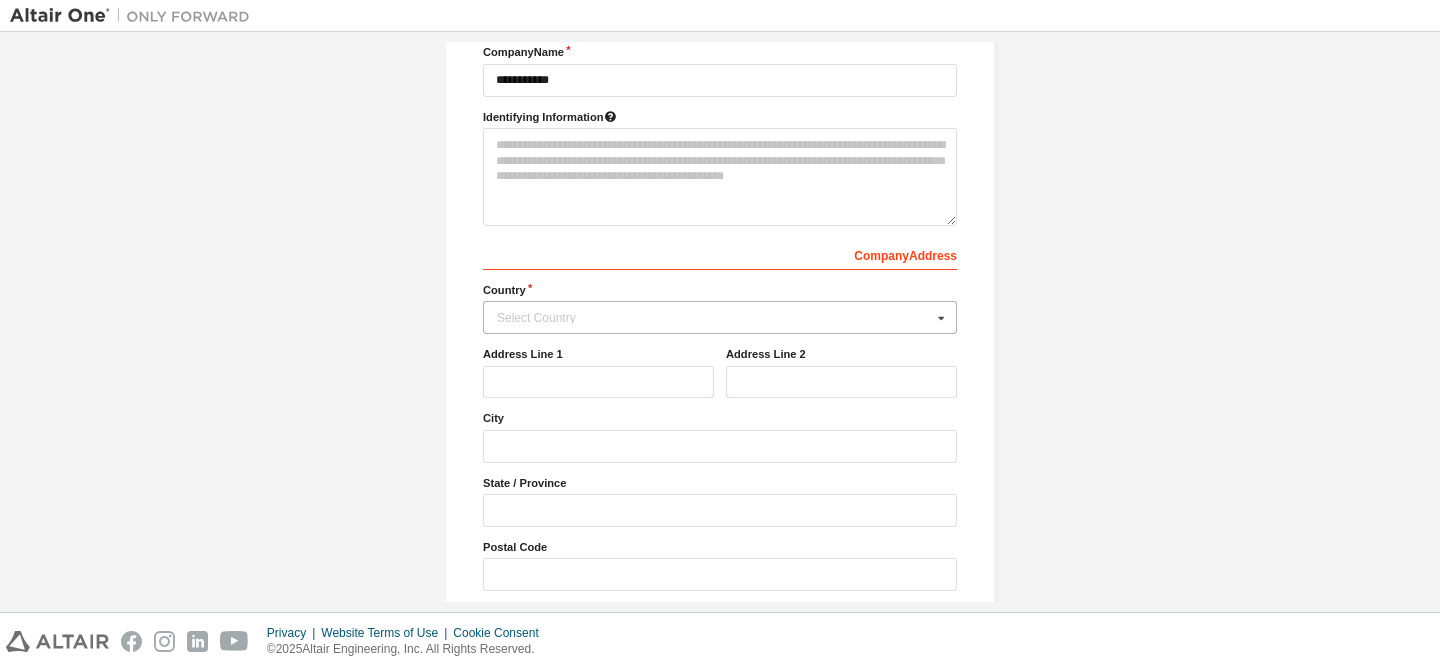 click on "Select Country" at bounding box center [714, 318] 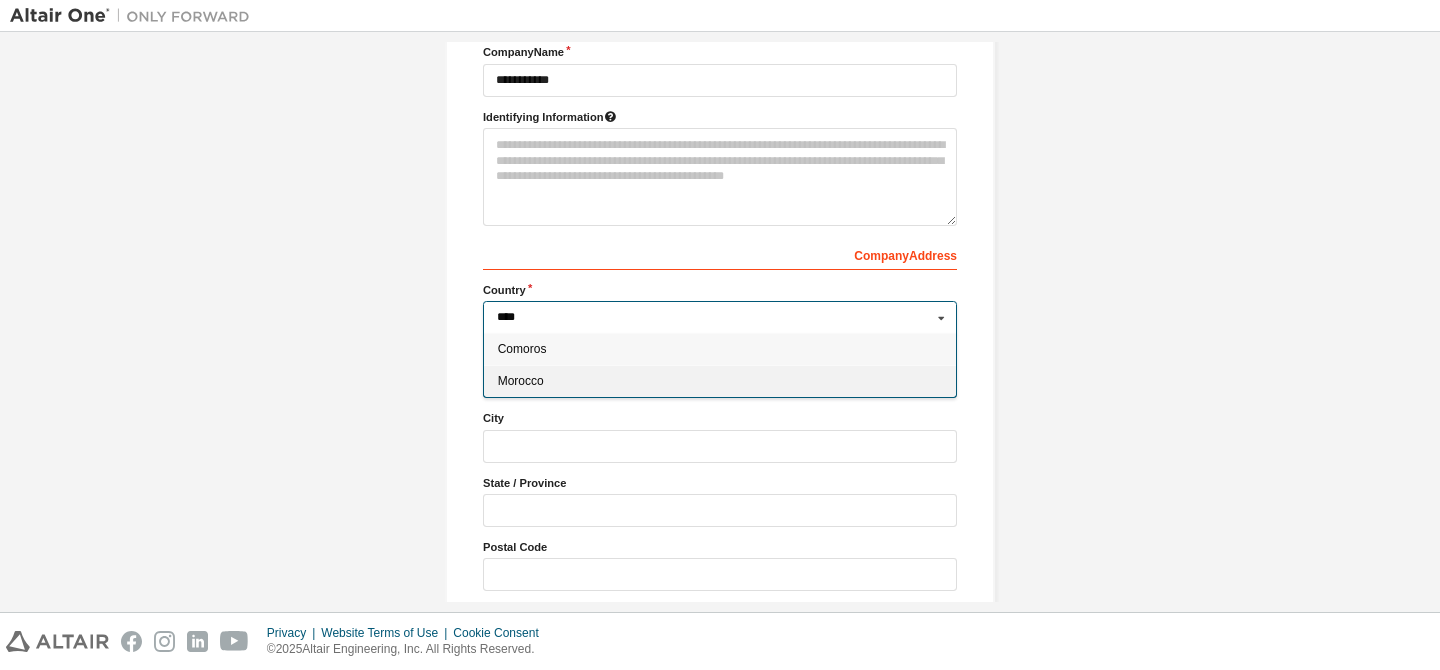 type on "****" 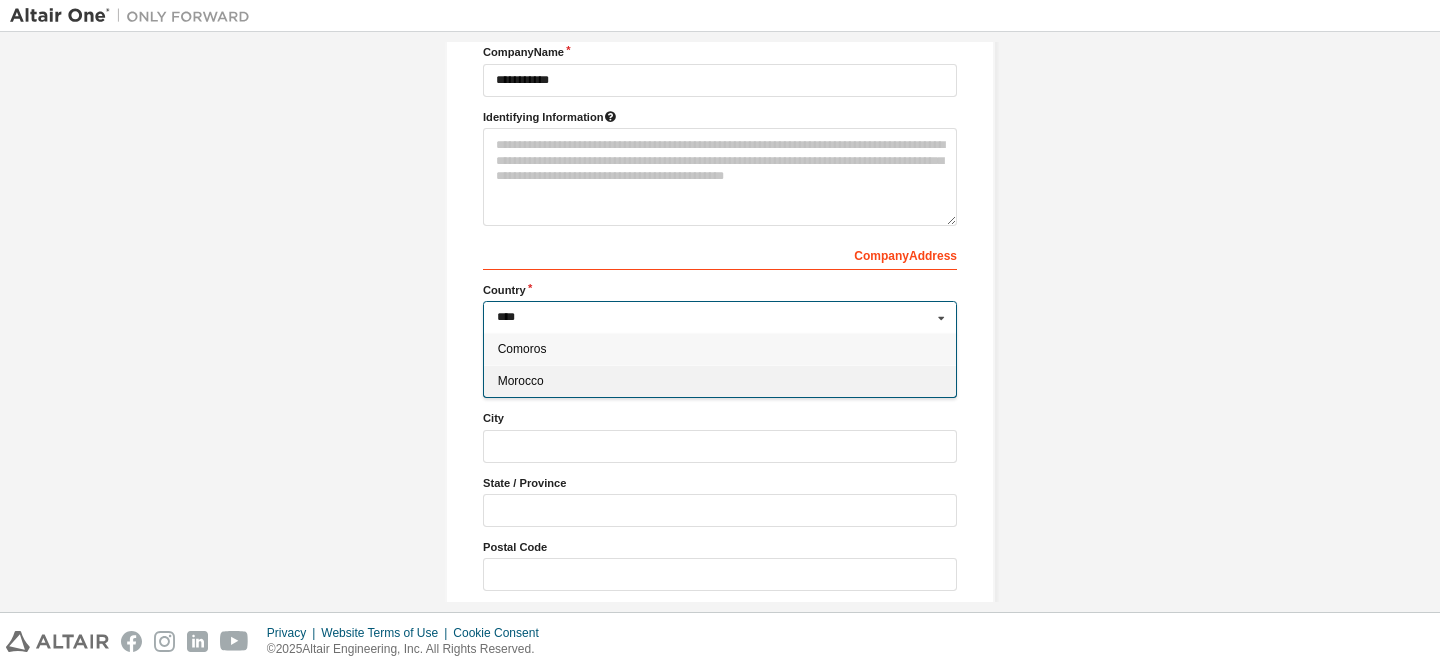 click on "Morocco" at bounding box center [720, 381] 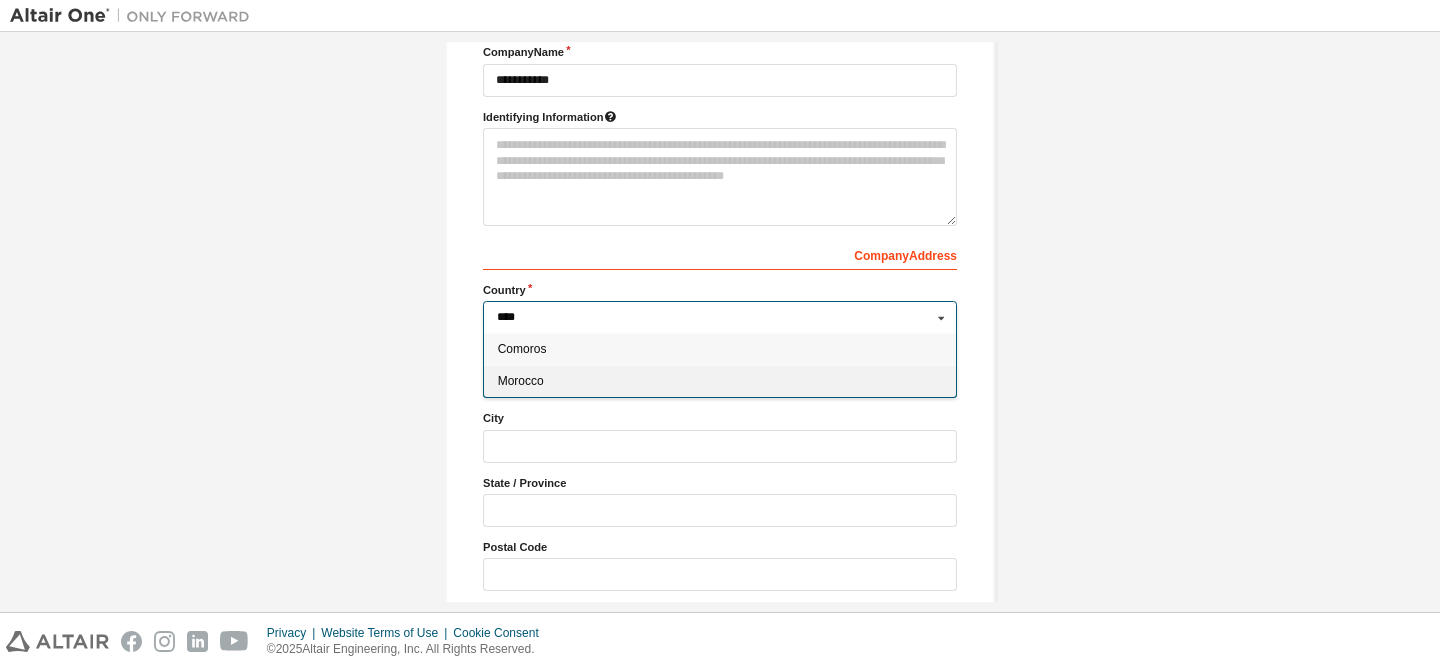 type on "***" 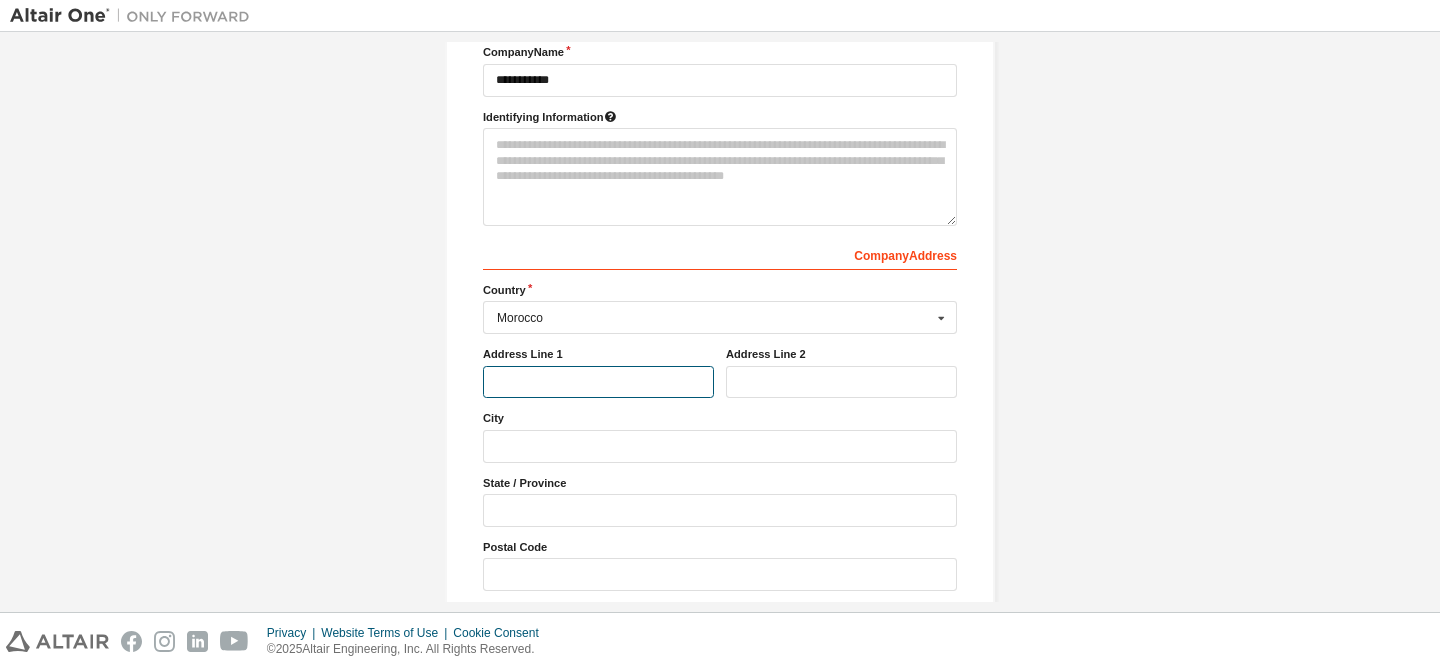 click at bounding box center [598, 382] 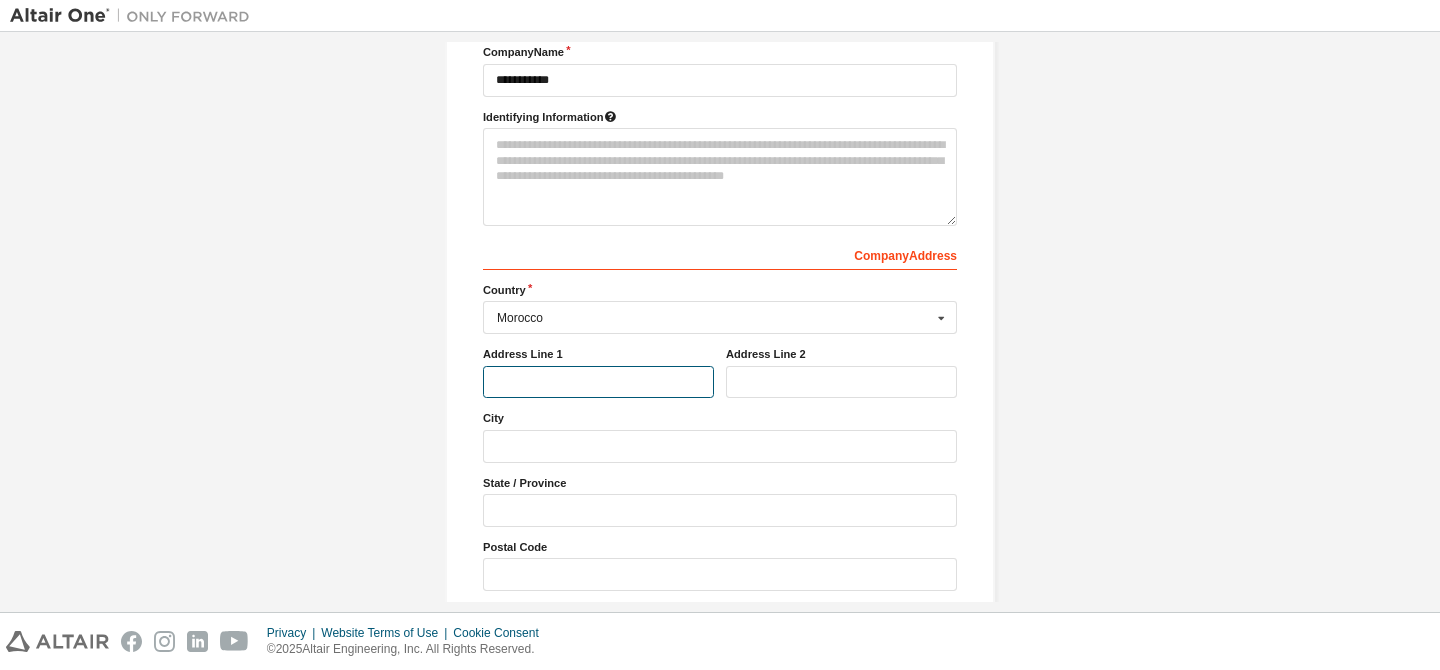 type on "**********" 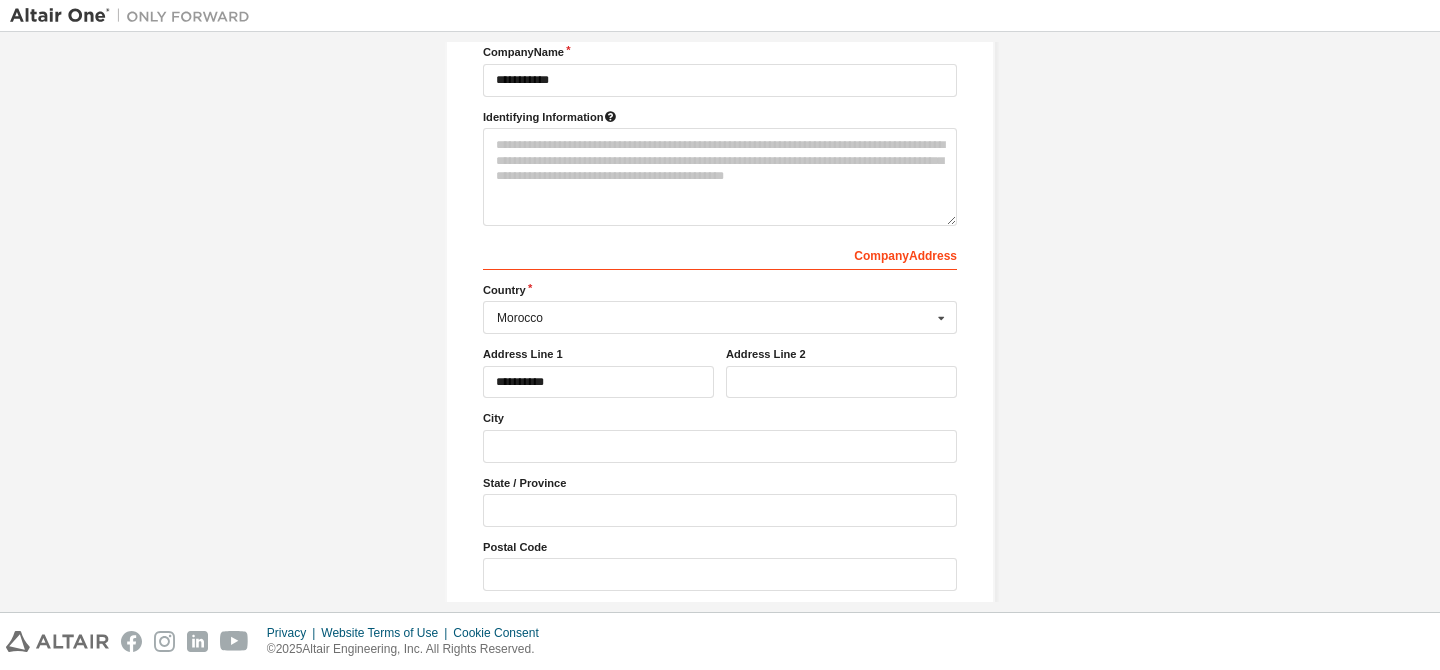 type on "***" 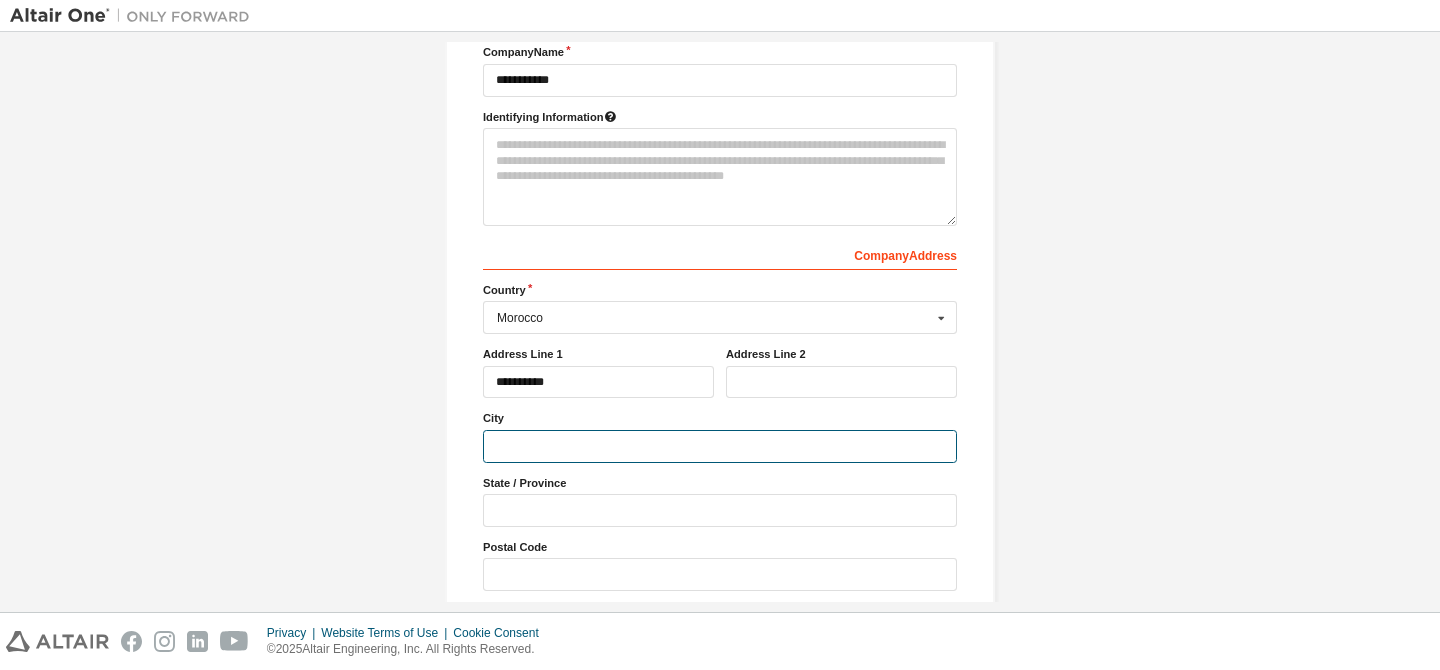 type on "**********" 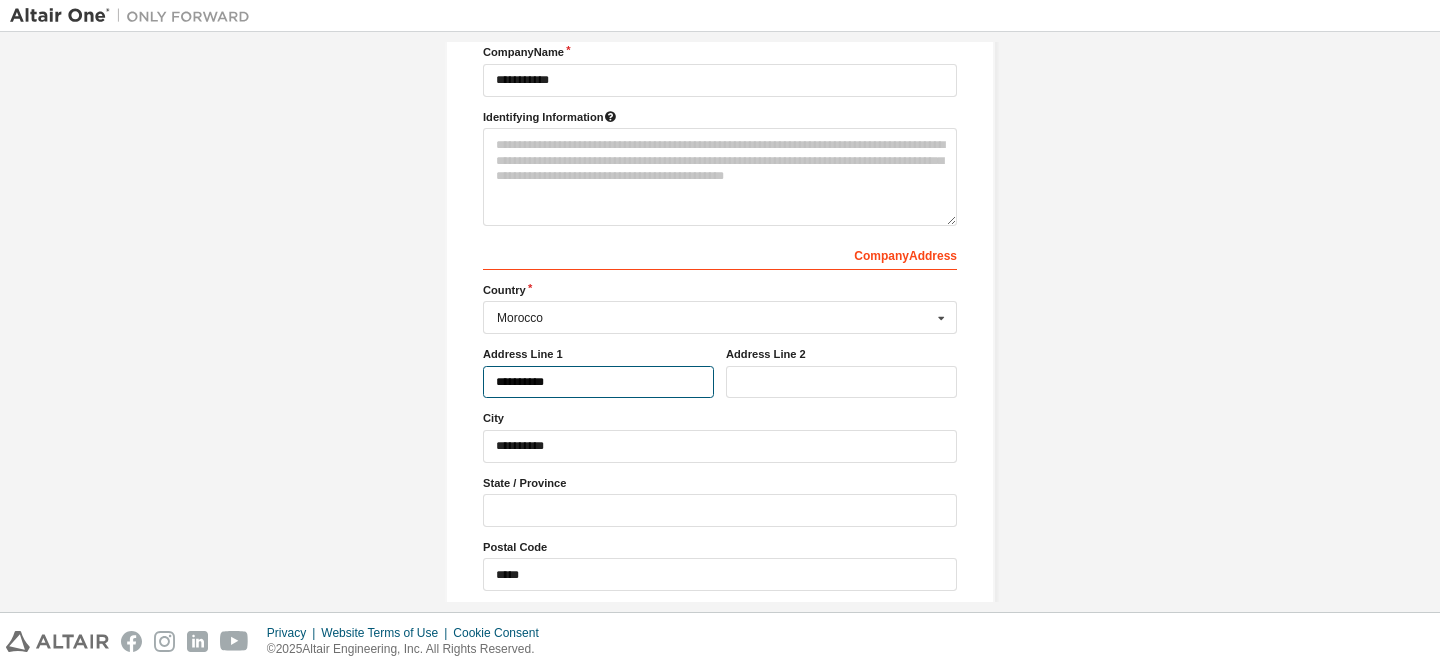 type on "***" 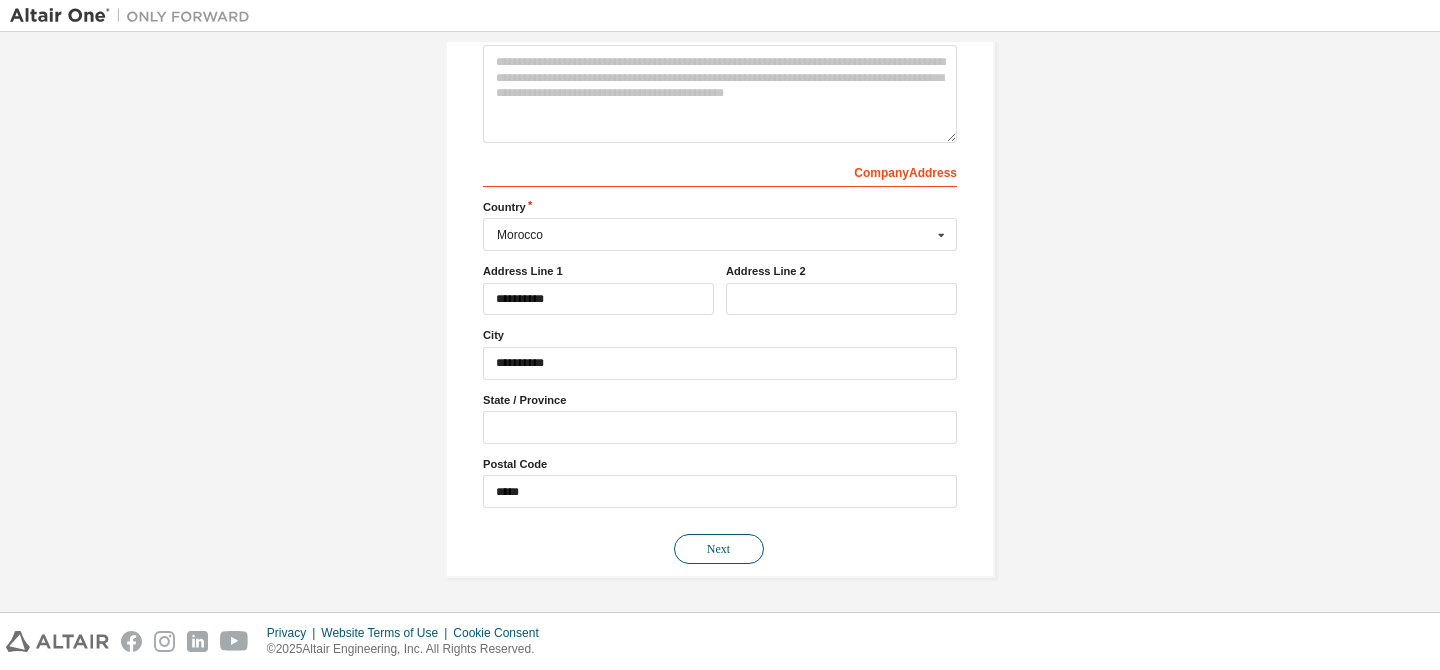 click on "Next" at bounding box center [719, 549] 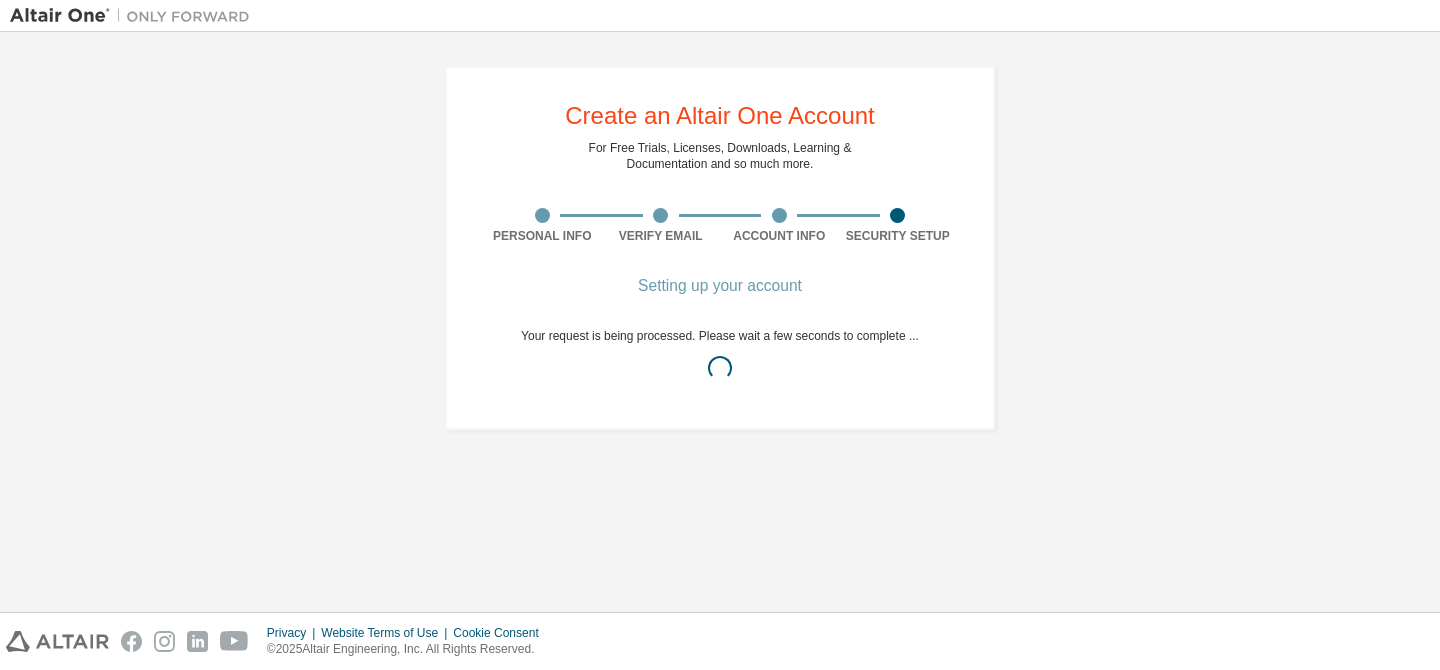scroll, scrollTop: 0, scrollLeft: 0, axis: both 